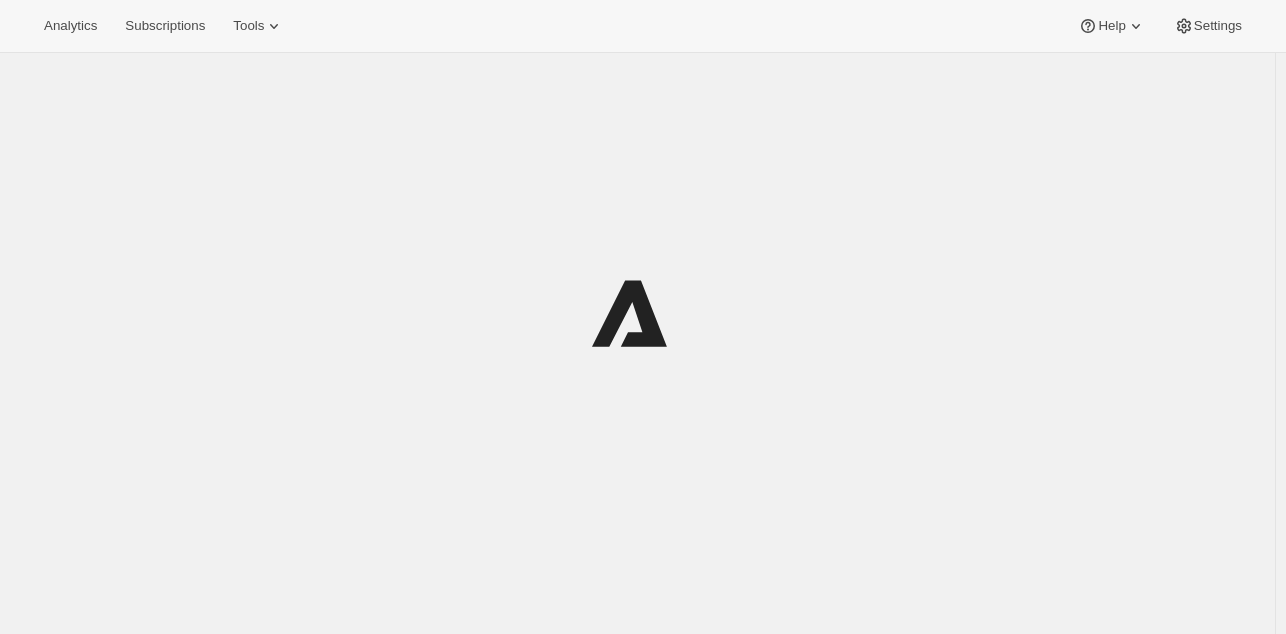 scroll, scrollTop: 0, scrollLeft: 0, axis: both 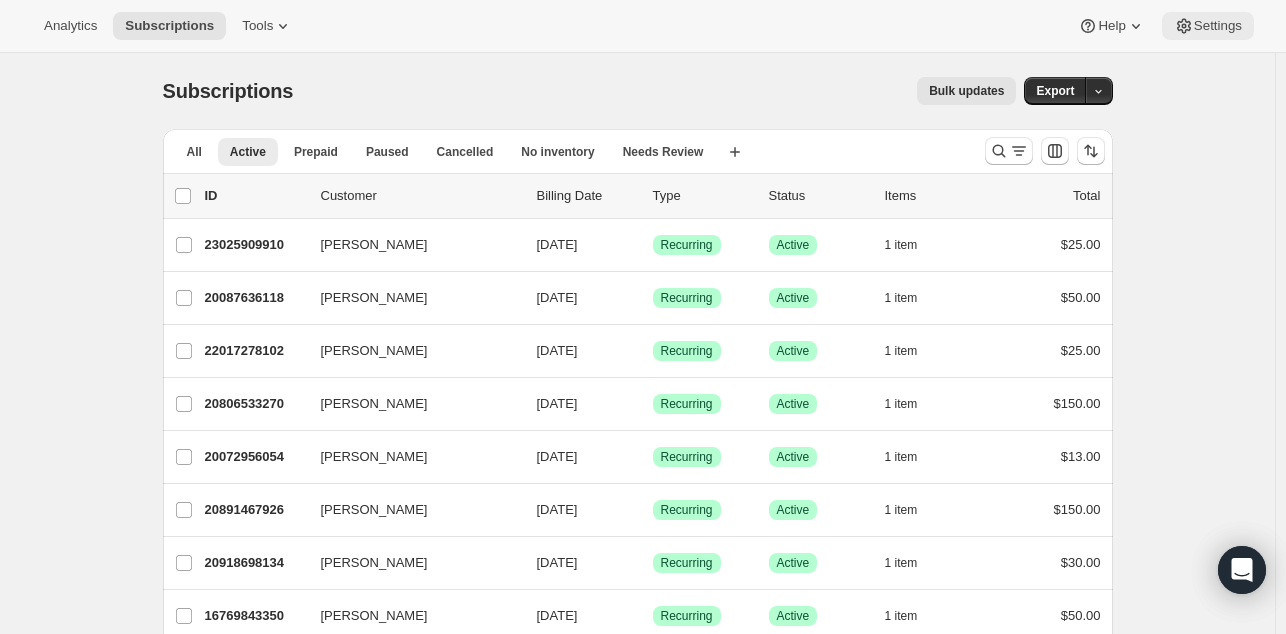 click 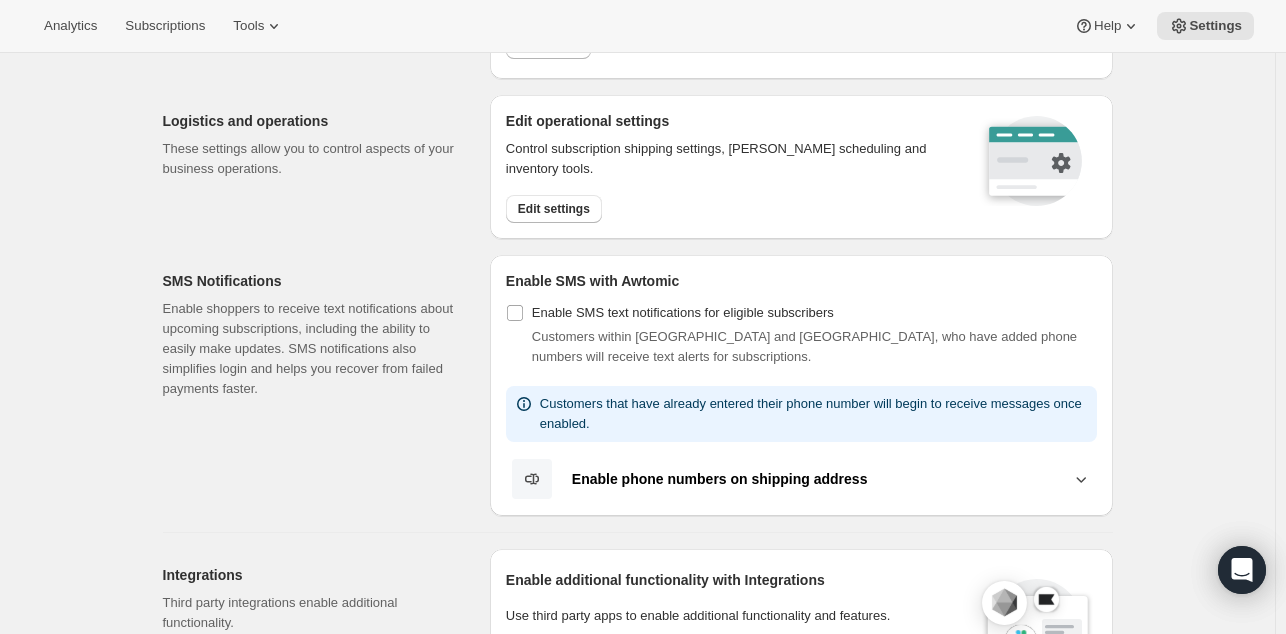 scroll, scrollTop: 192, scrollLeft: 0, axis: vertical 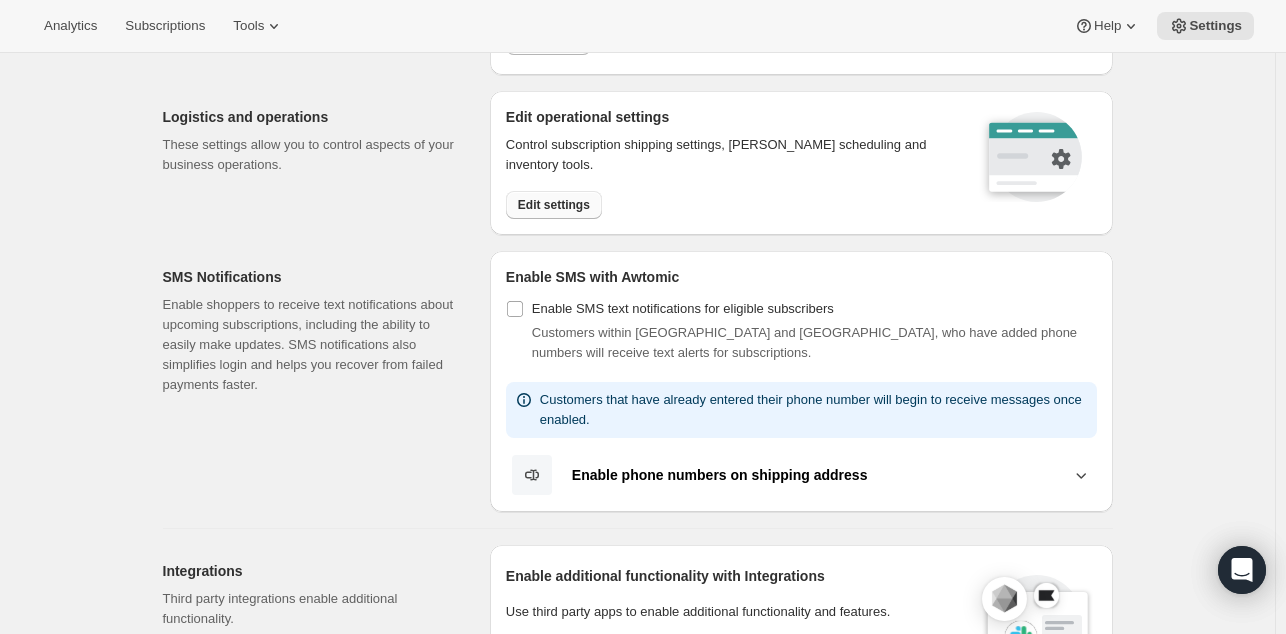 click on "Edit settings" at bounding box center [554, 205] 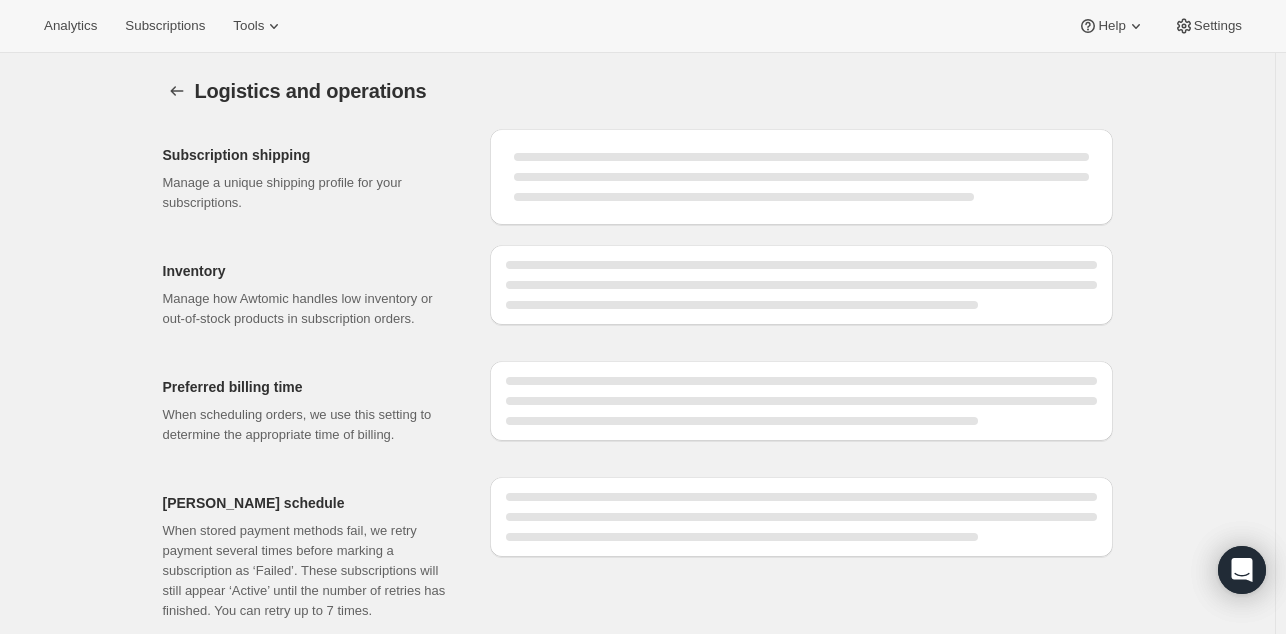 select on "DAY" 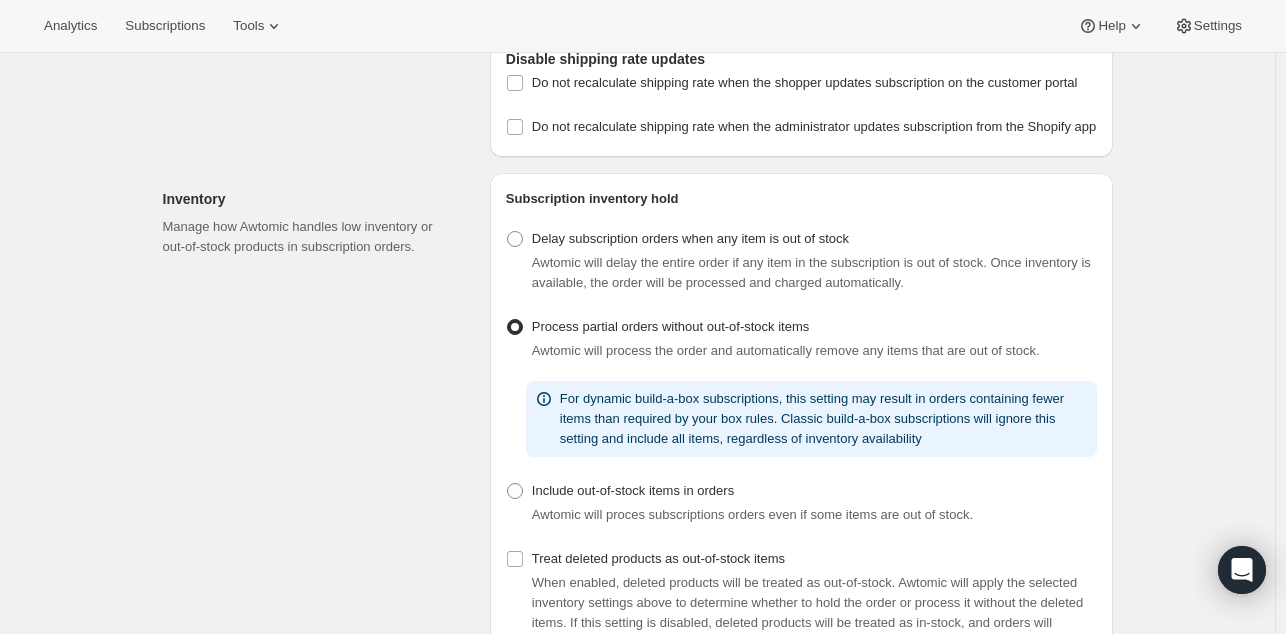 scroll, scrollTop: 0, scrollLeft: 0, axis: both 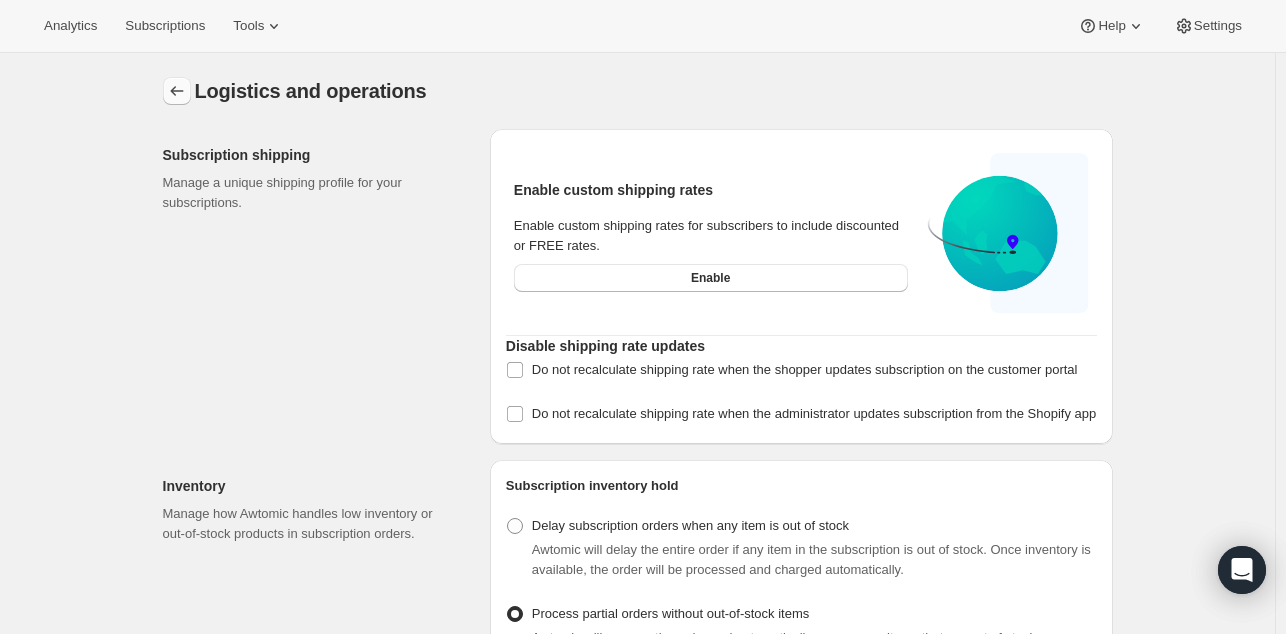 click 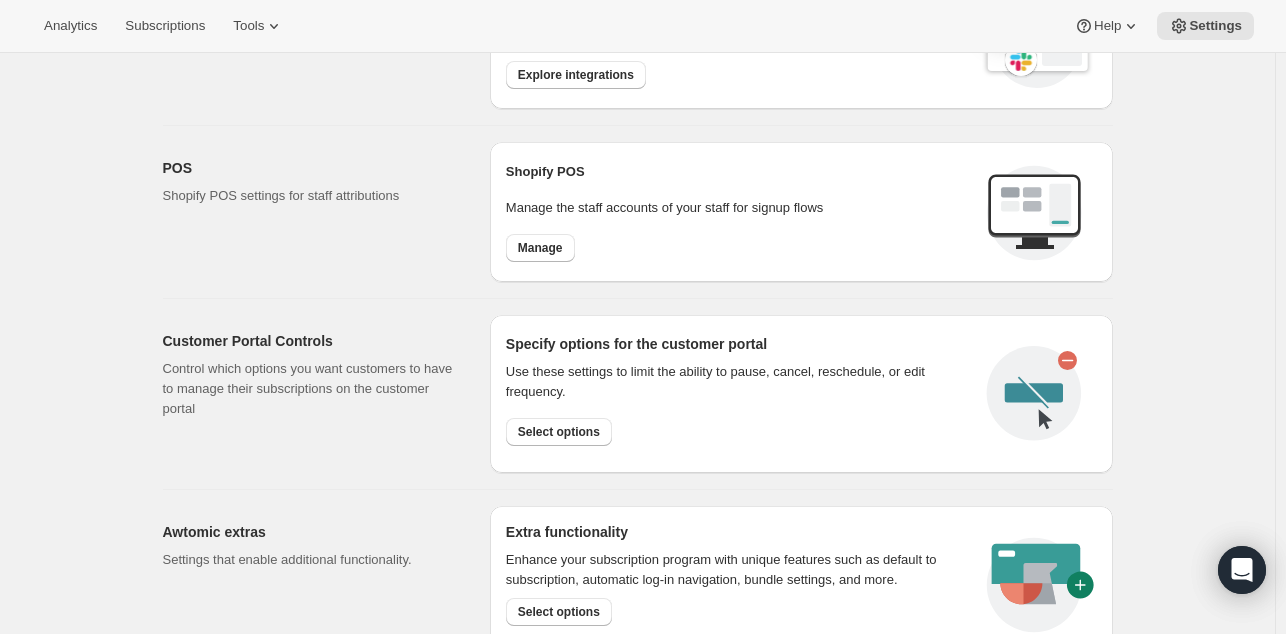scroll, scrollTop: 774, scrollLeft: 0, axis: vertical 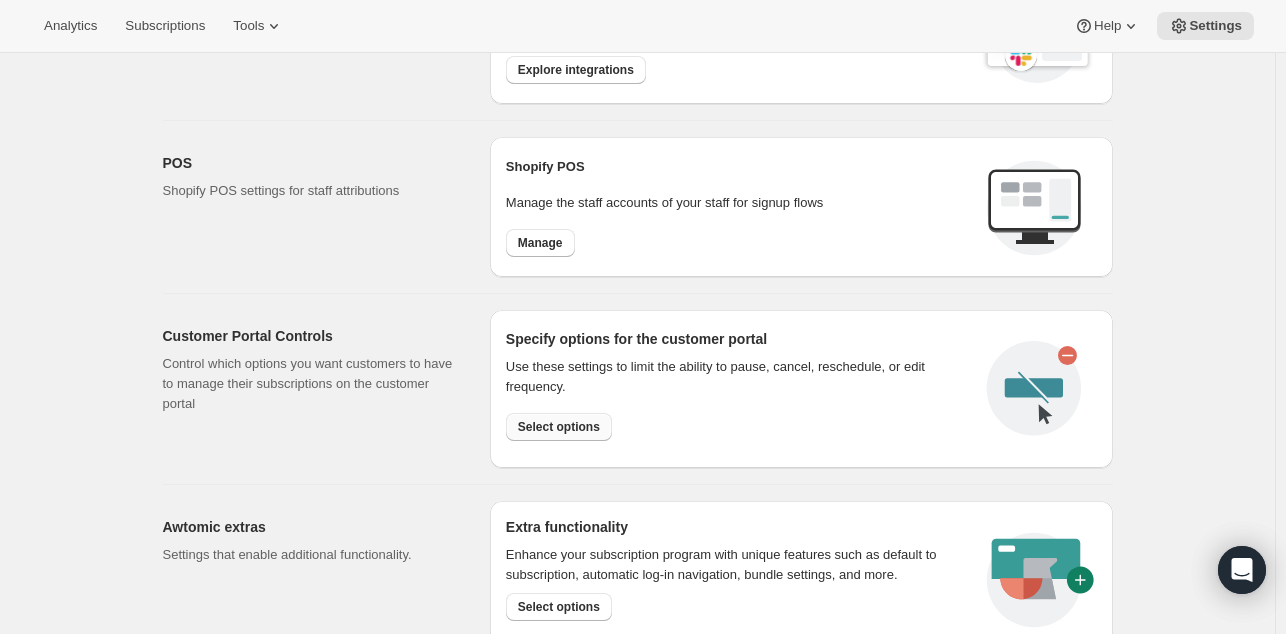 click on "Select options" at bounding box center (559, 427) 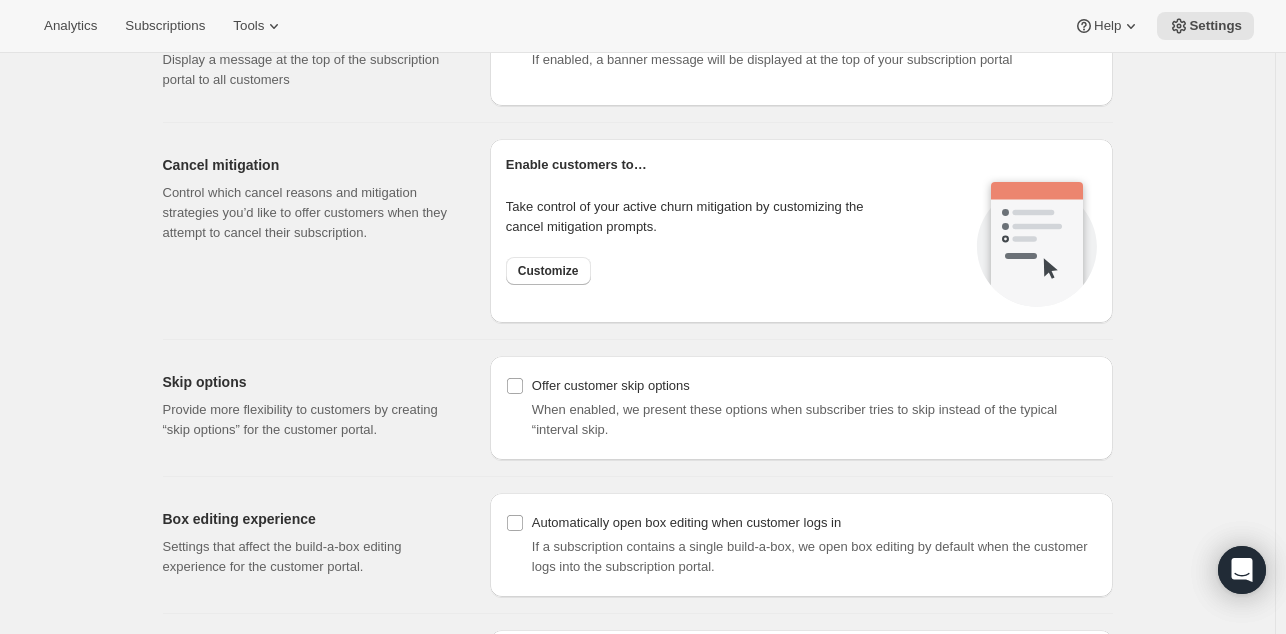 scroll, scrollTop: 1463, scrollLeft: 0, axis: vertical 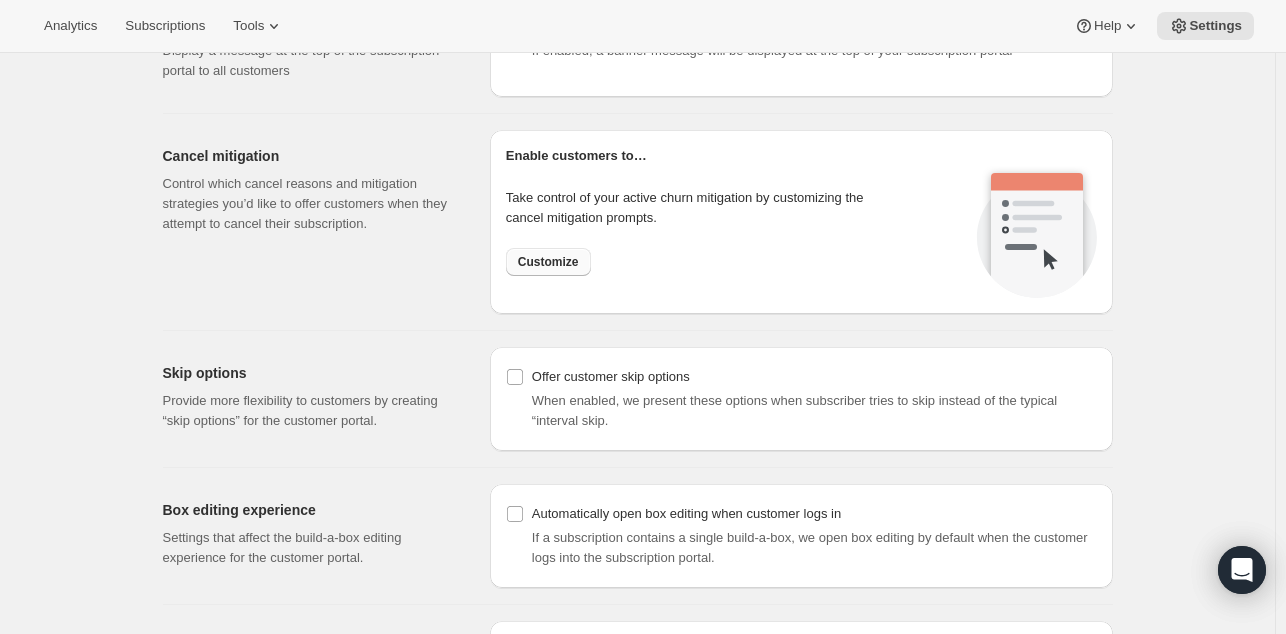click on "Customize" at bounding box center (548, 262) 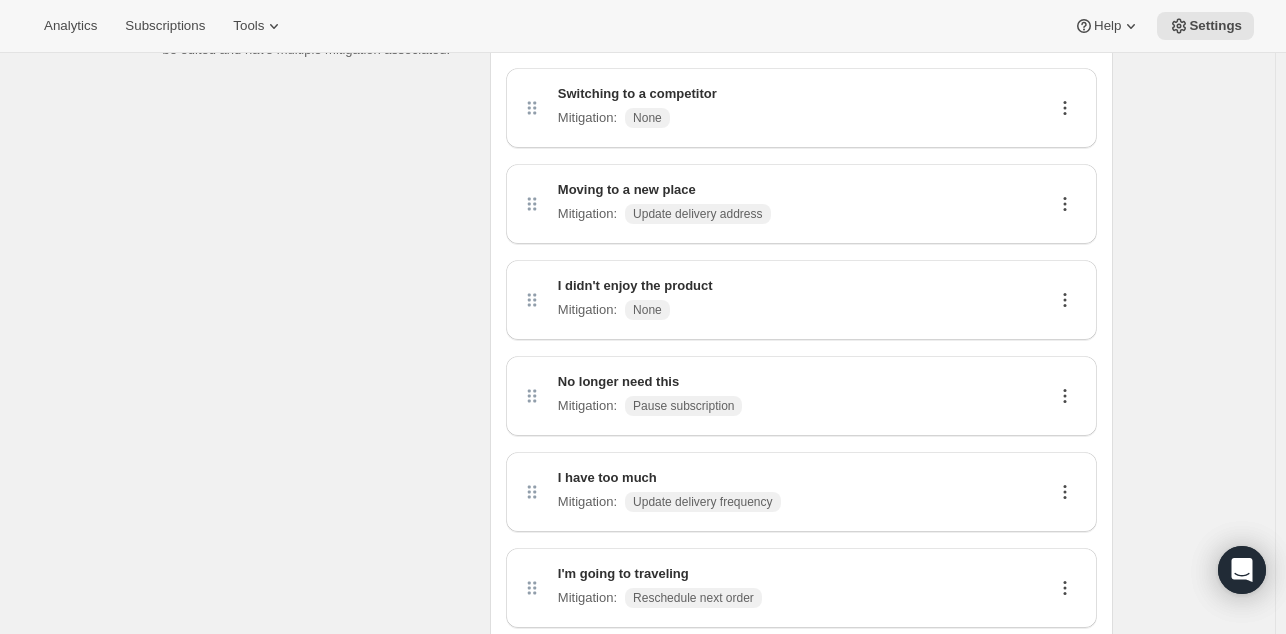 scroll, scrollTop: 178, scrollLeft: 0, axis: vertical 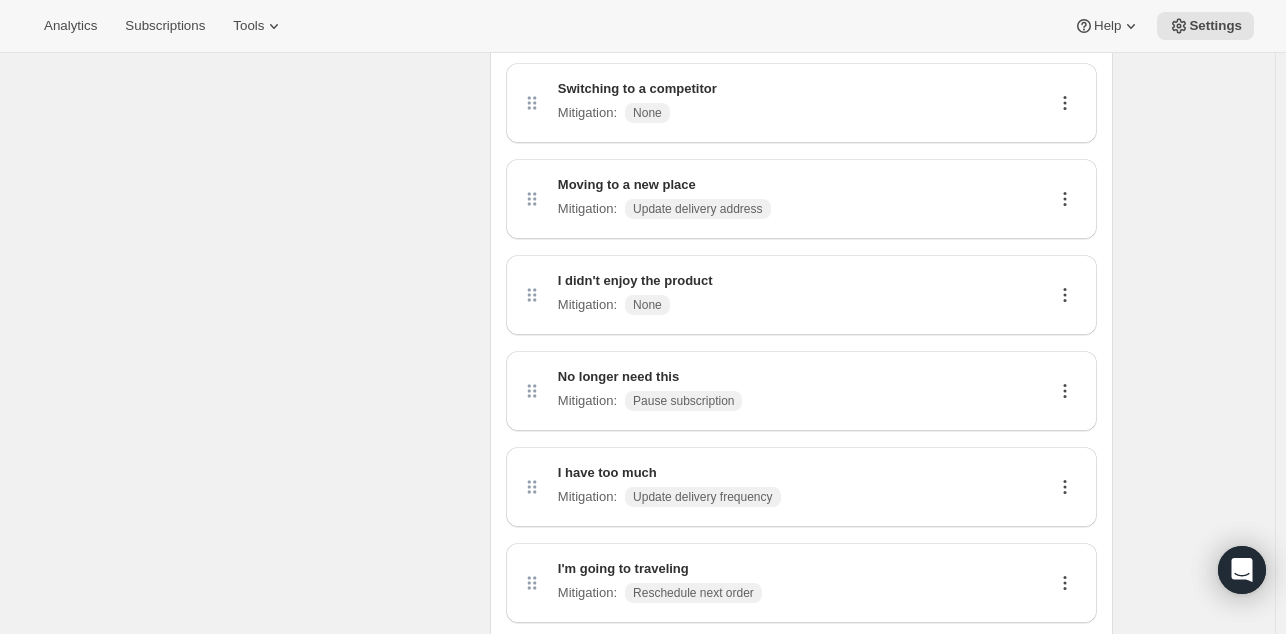 click 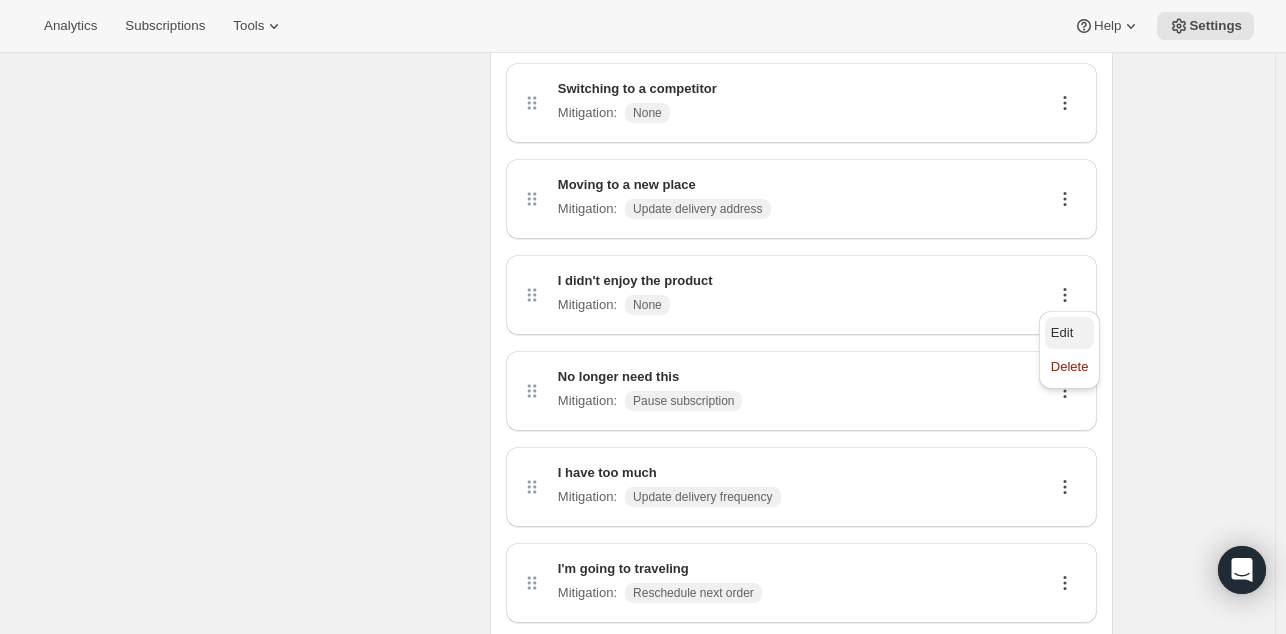 click on "Edit" at bounding box center [1062, 332] 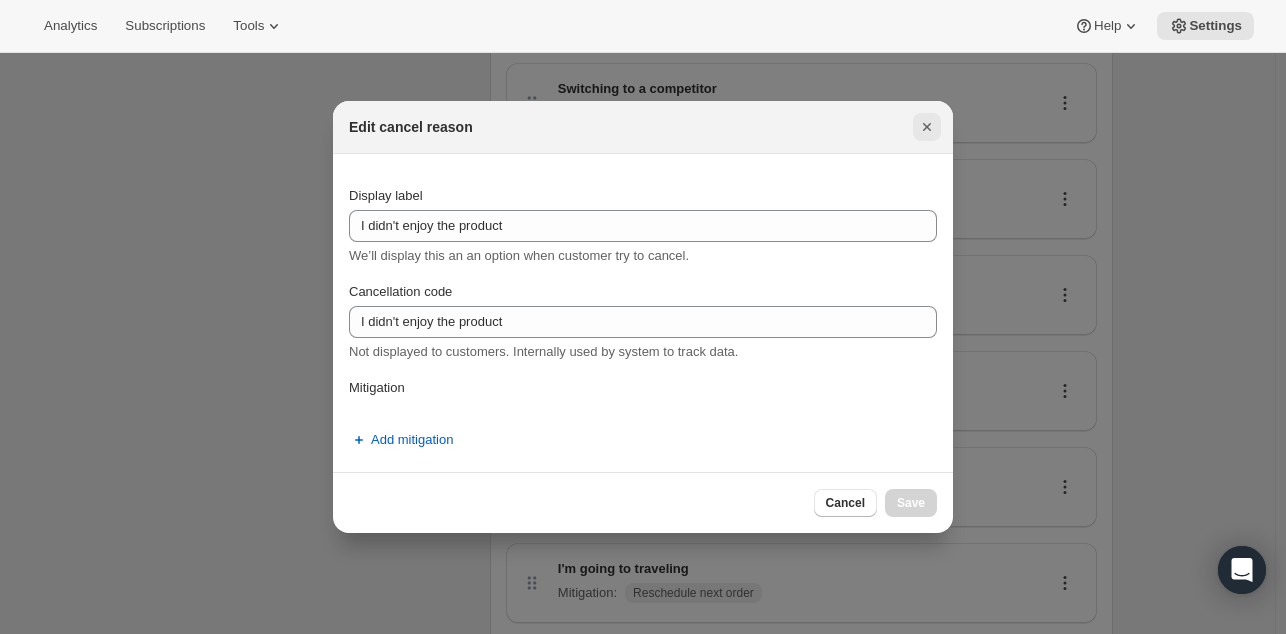 click 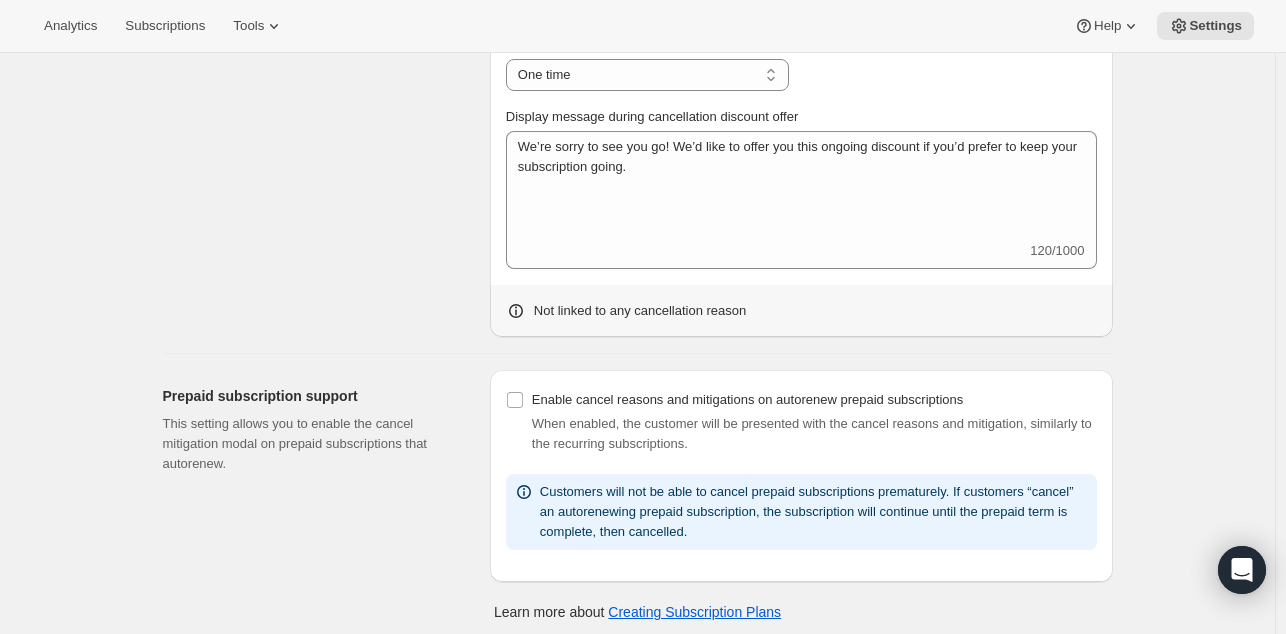 scroll, scrollTop: 1052, scrollLeft: 0, axis: vertical 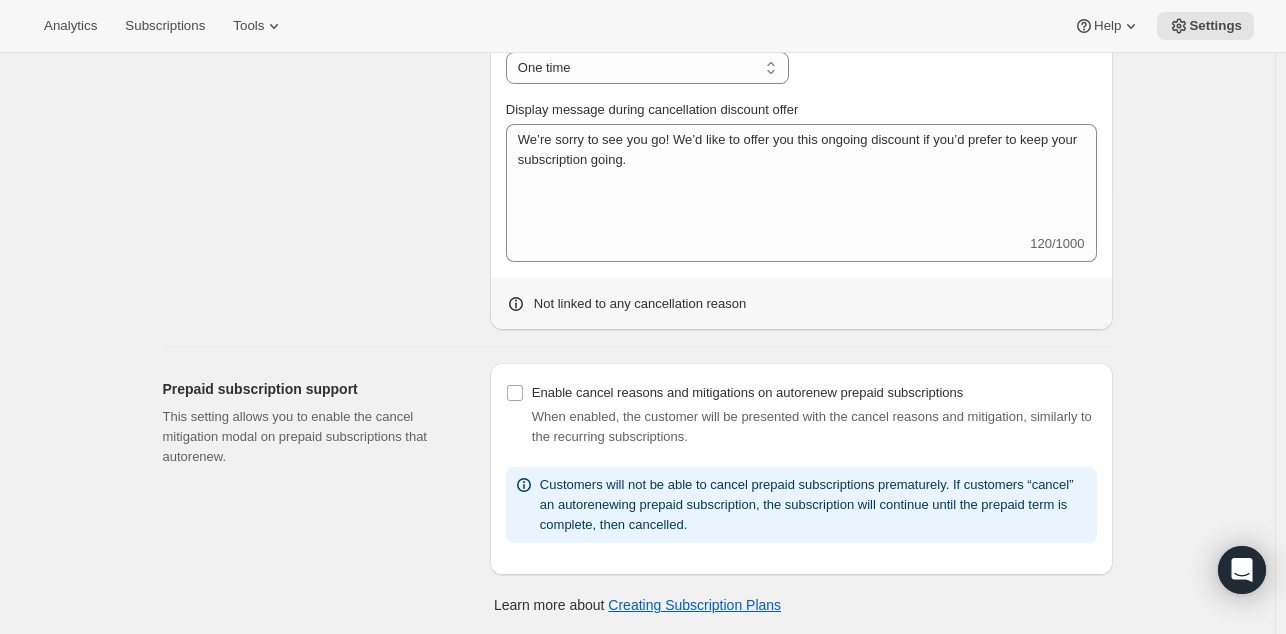 click on "Prepaid subscription support This setting allows you to enable the cancel mitigation modal on prepaid subscriptions that autorenew.  Enable cancel reasons and mitigations on autorenew prepaid subscriptions When enabled, the customer will be presented with the cancel reasons and mitigation, similarly to the recurring subscriptions. Customers will not be able to cancel prepaid subscriptions prematurely. If customers “cancel” an autorenewing prepaid subscription, the subscription will continue until the prepaid term is complete, then cancelled." at bounding box center [630, 461] 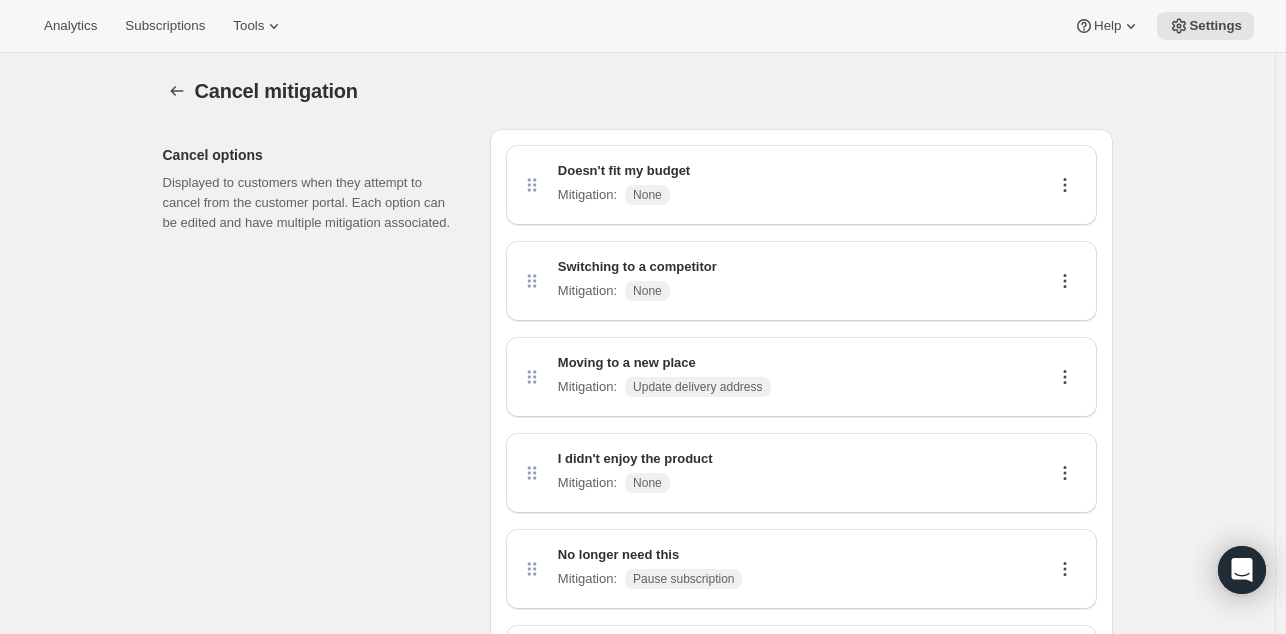 scroll, scrollTop: 0, scrollLeft: 0, axis: both 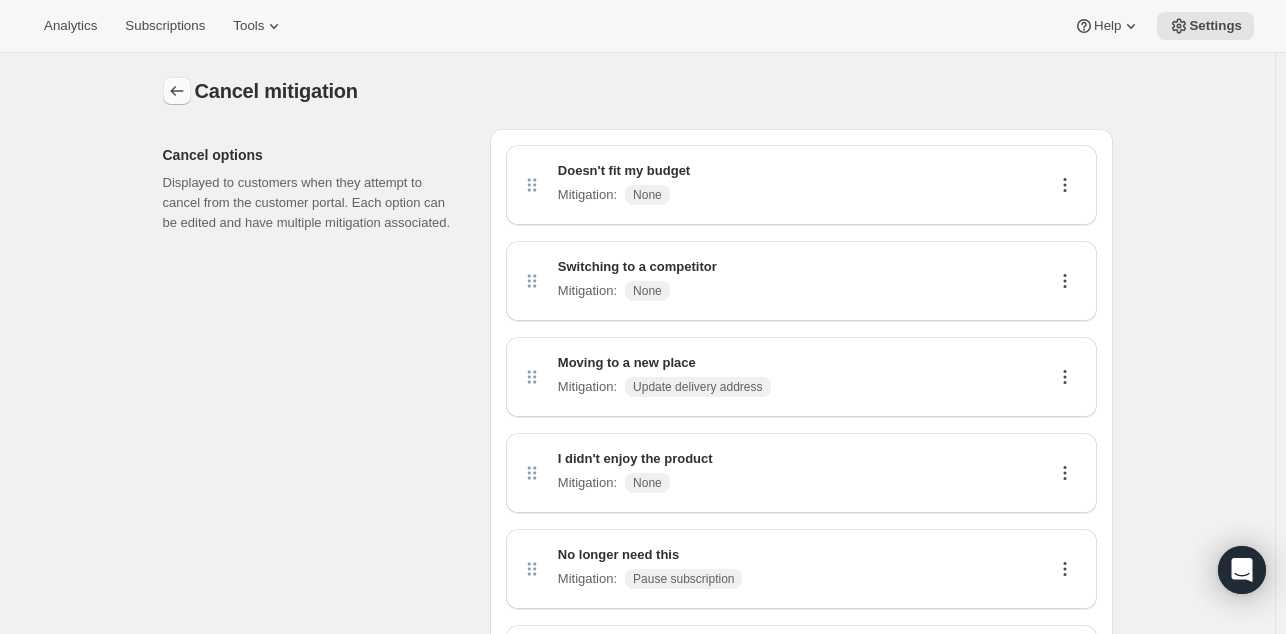 click at bounding box center (177, 91) 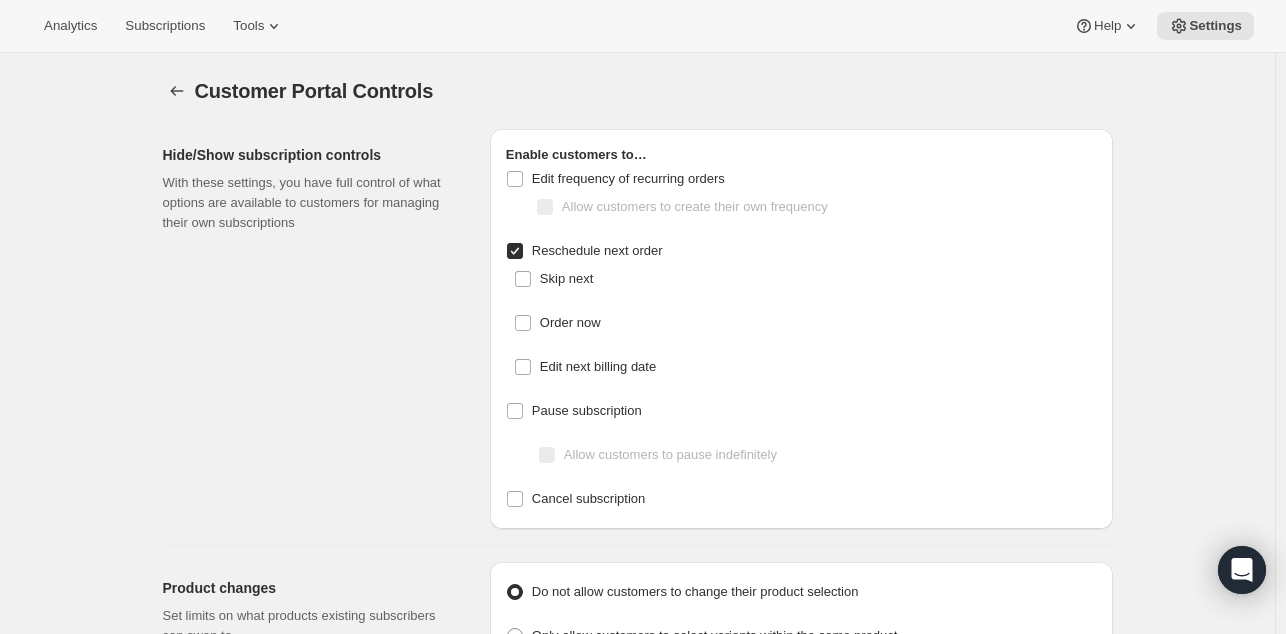 checkbox on "false" 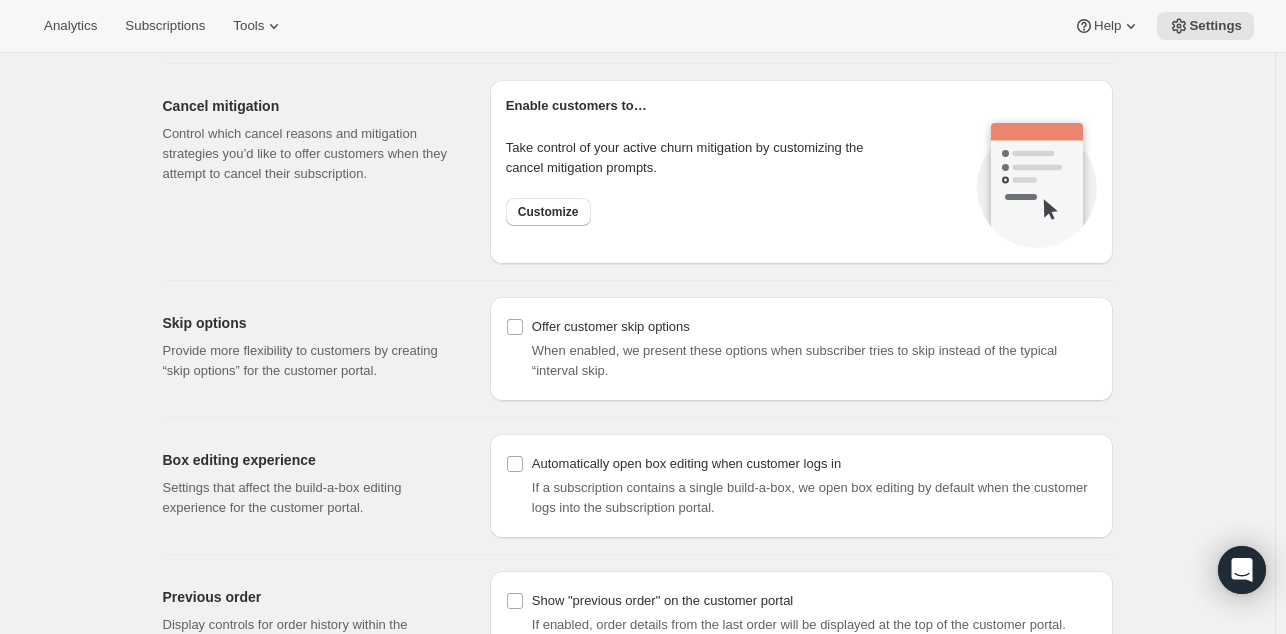 scroll, scrollTop: 1606, scrollLeft: 0, axis: vertical 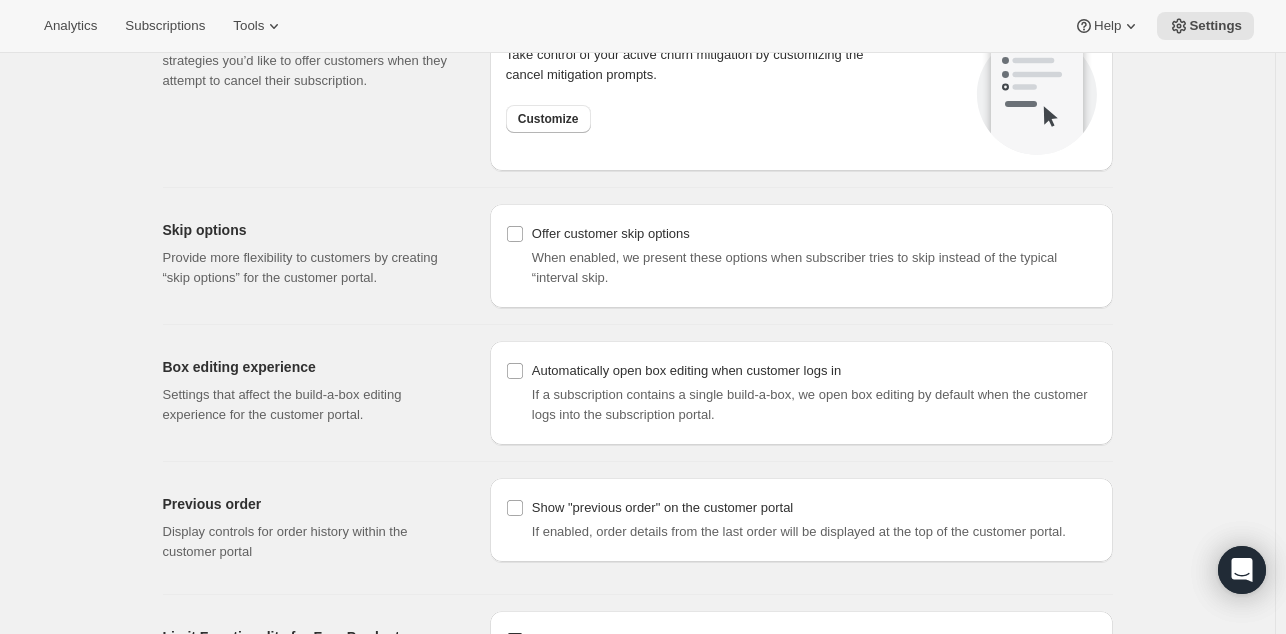 click on "Previous order Display controls for order history within the customer portal" at bounding box center (318, 528) 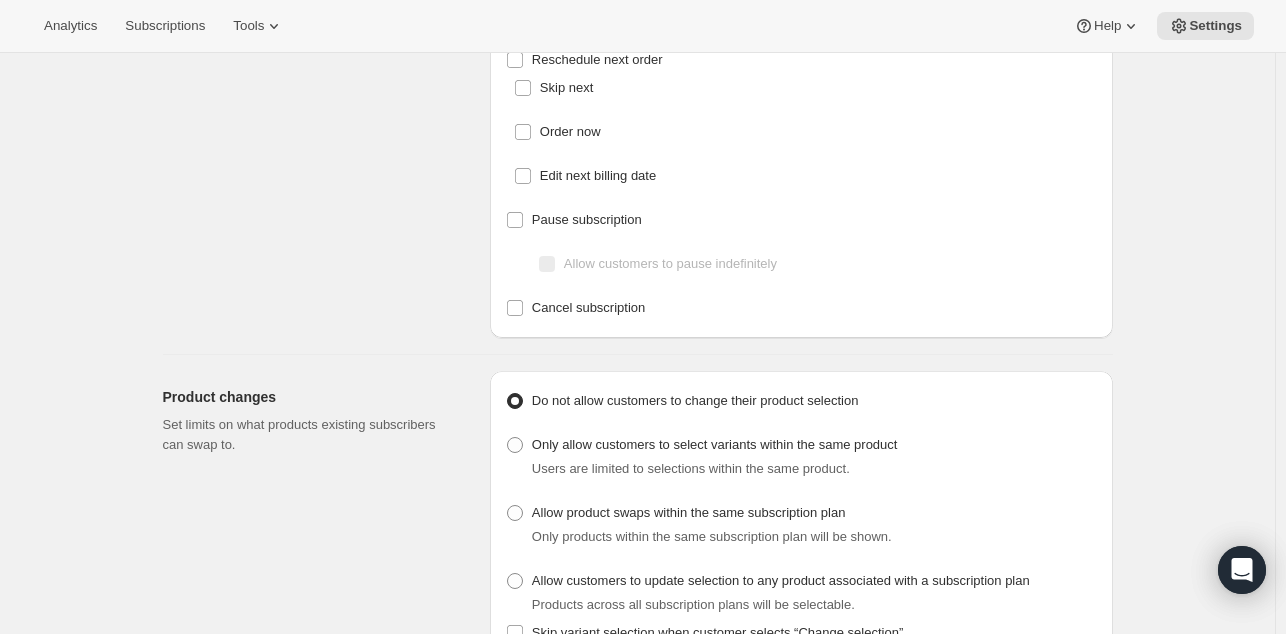 scroll, scrollTop: 0, scrollLeft: 0, axis: both 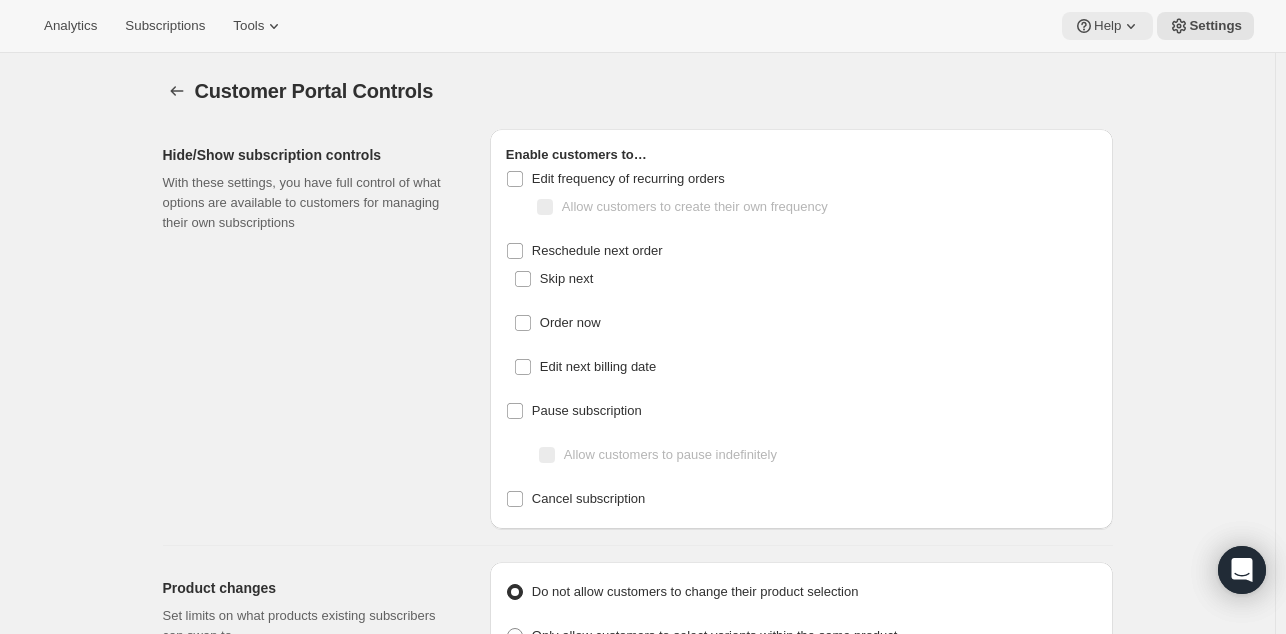 click on "Help" at bounding box center (1107, 26) 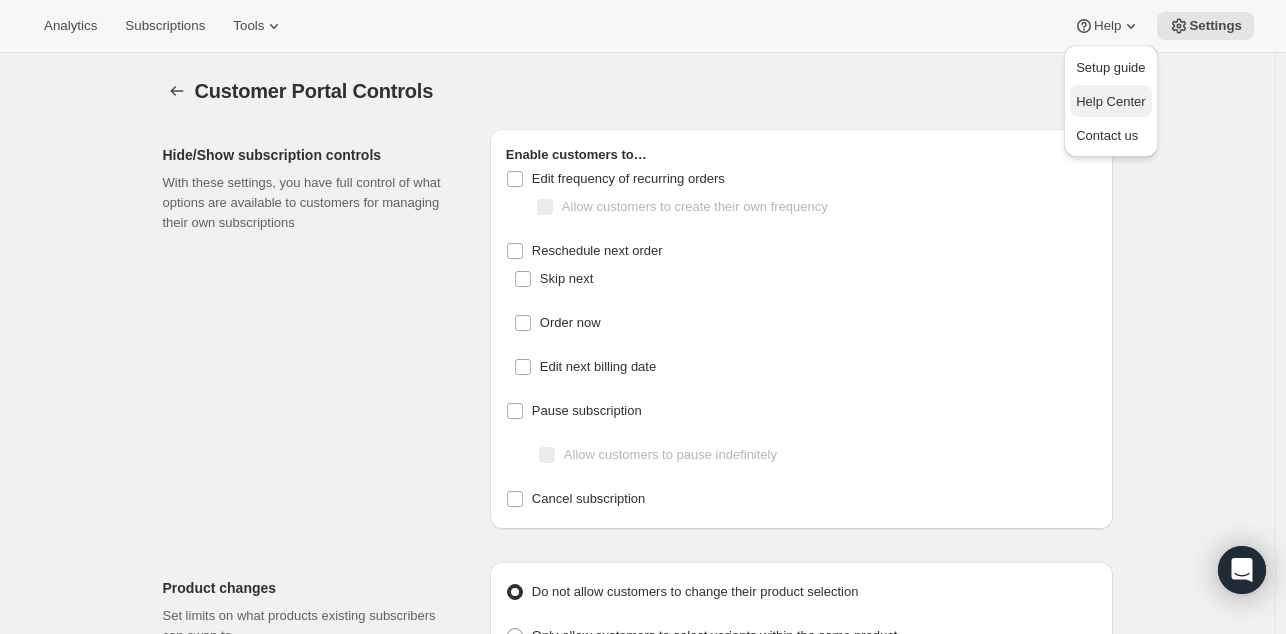click on "Help Center" at bounding box center [1110, 102] 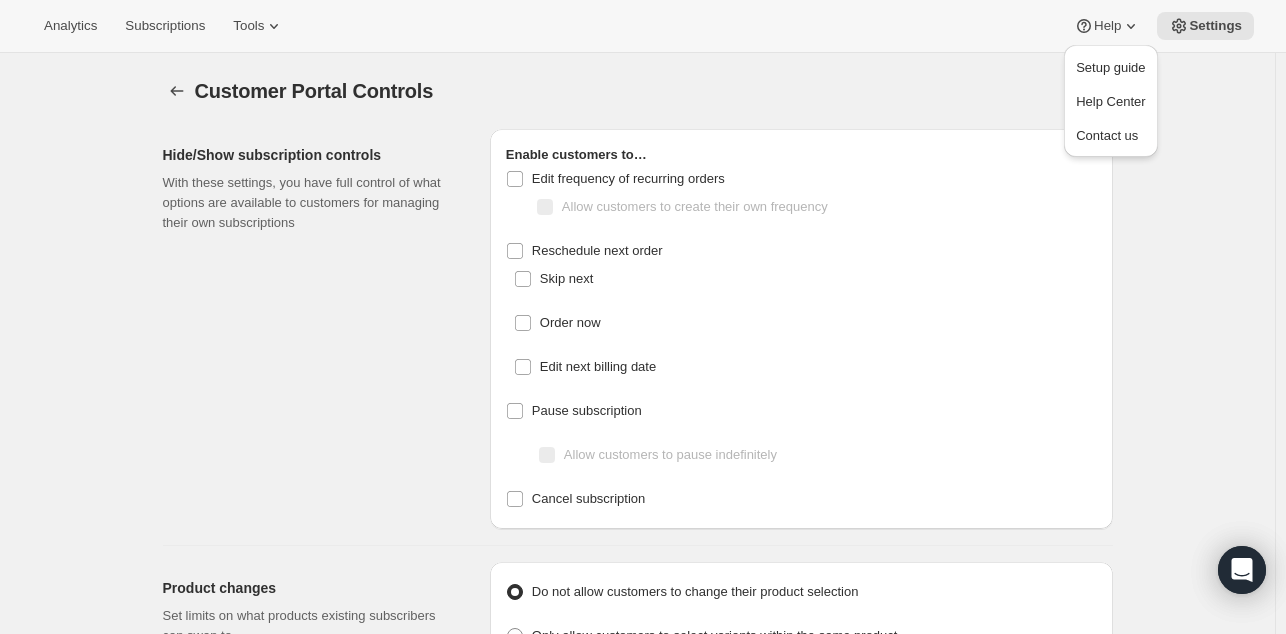 click on "Customer Portal Controls" at bounding box center (482, 91) 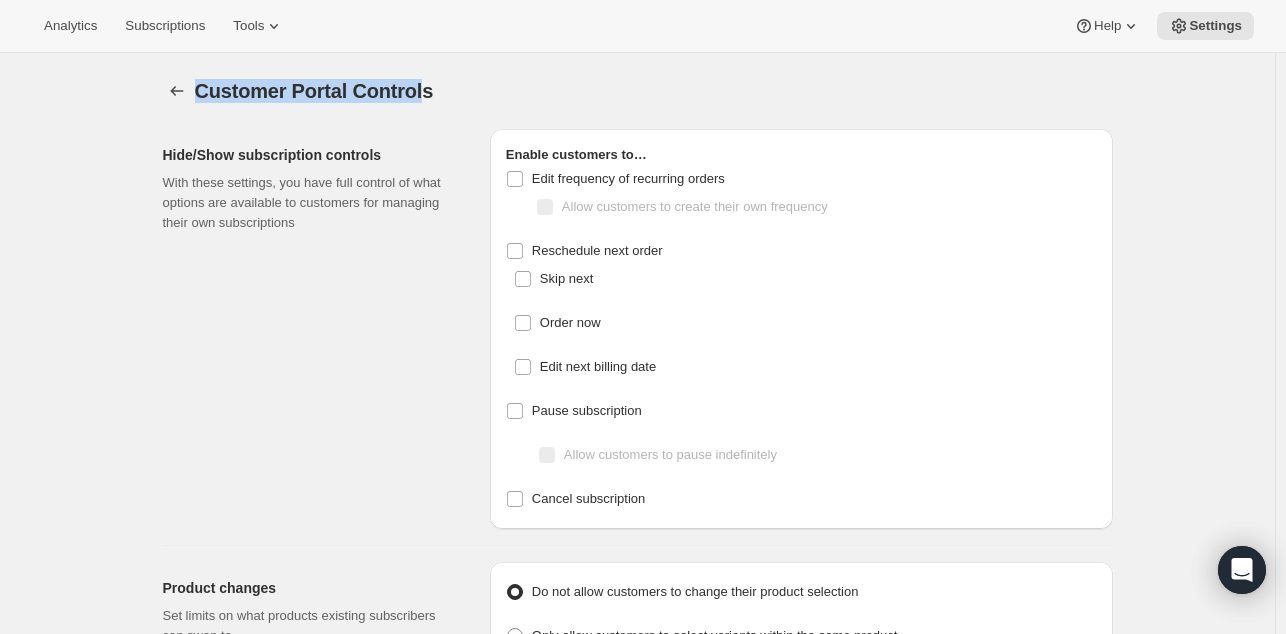 drag, startPoint x: 201, startPoint y: 95, endPoint x: 427, endPoint y: 94, distance: 226.00221 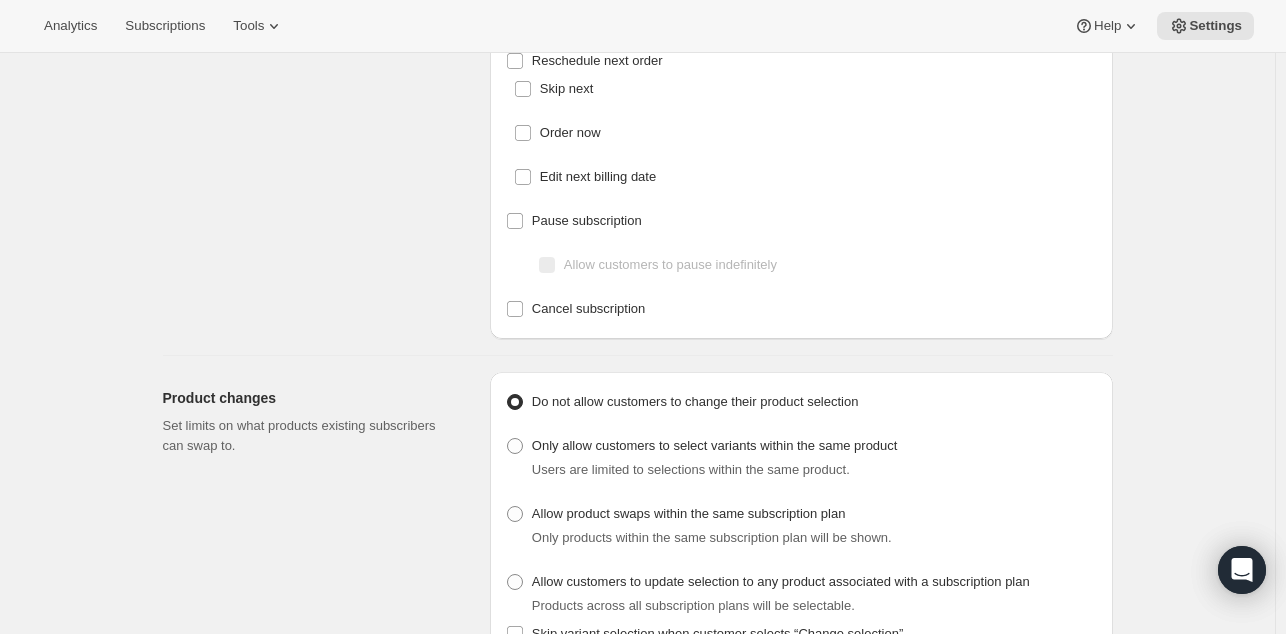 scroll, scrollTop: 0, scrollLeft: 0, axis: both 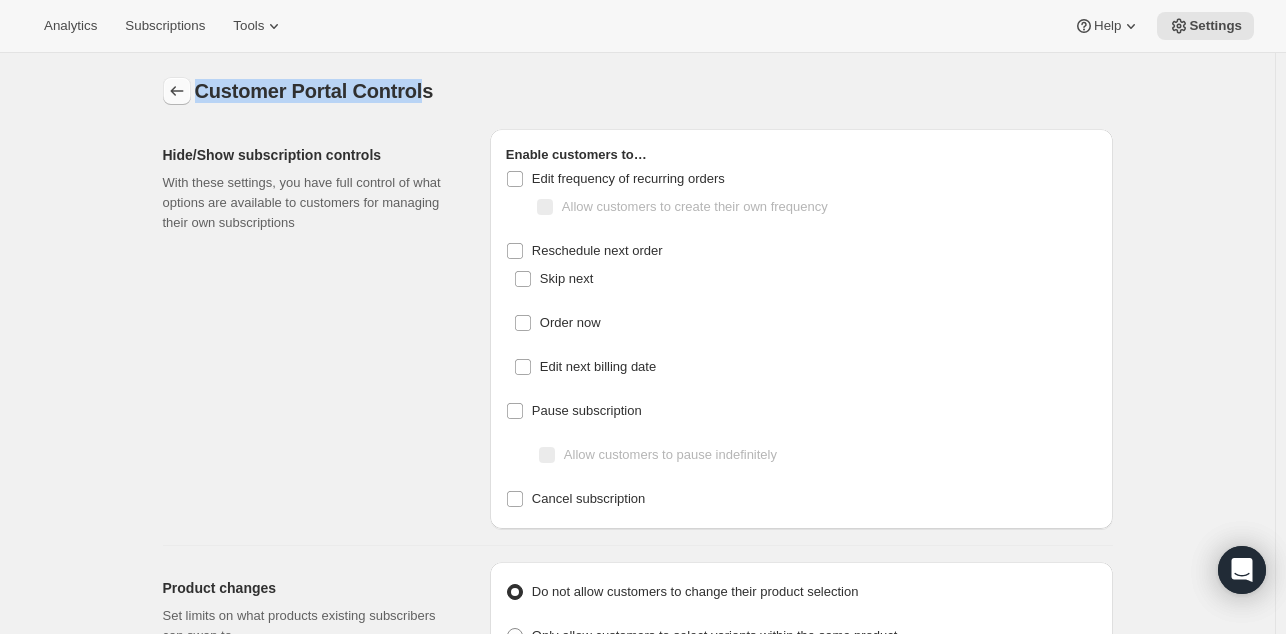 click 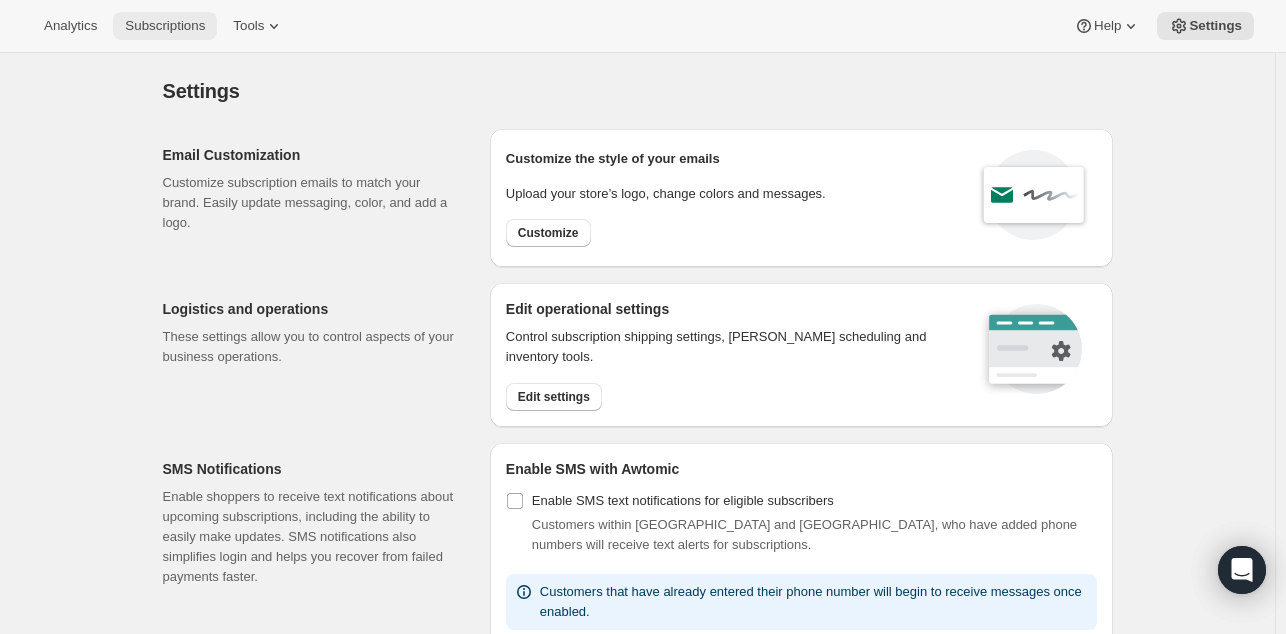 click on "Subscriptions" at bounding box center (165, 26) 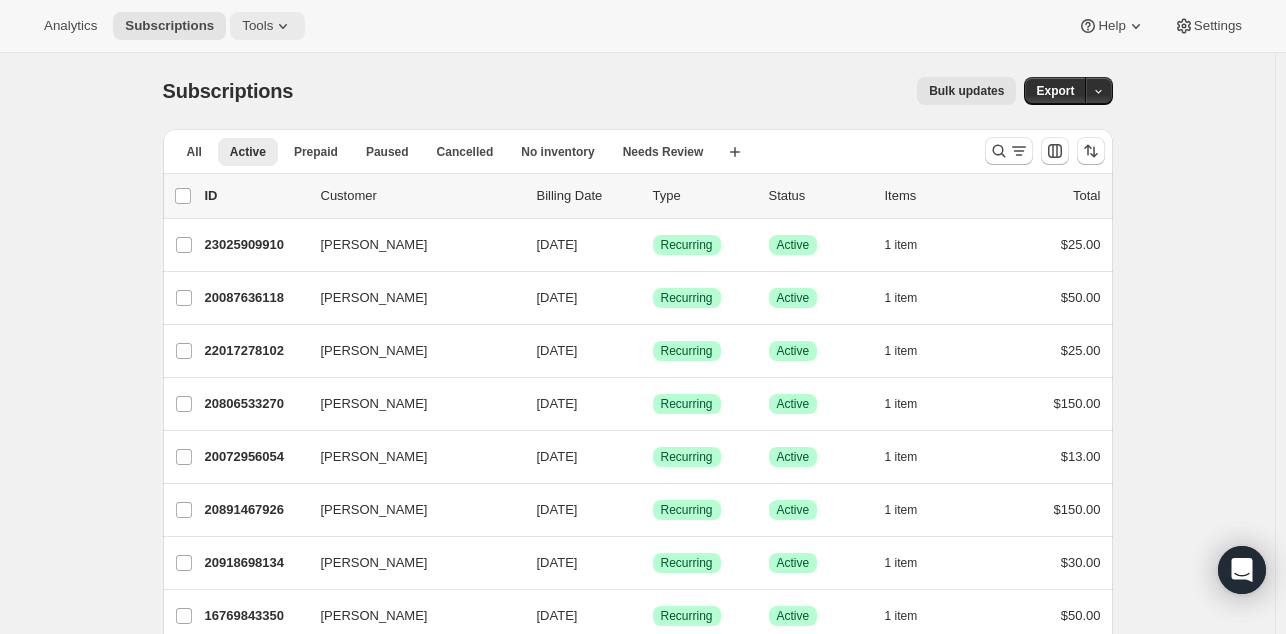 click on "Tools" at bounding box center [257, 26] 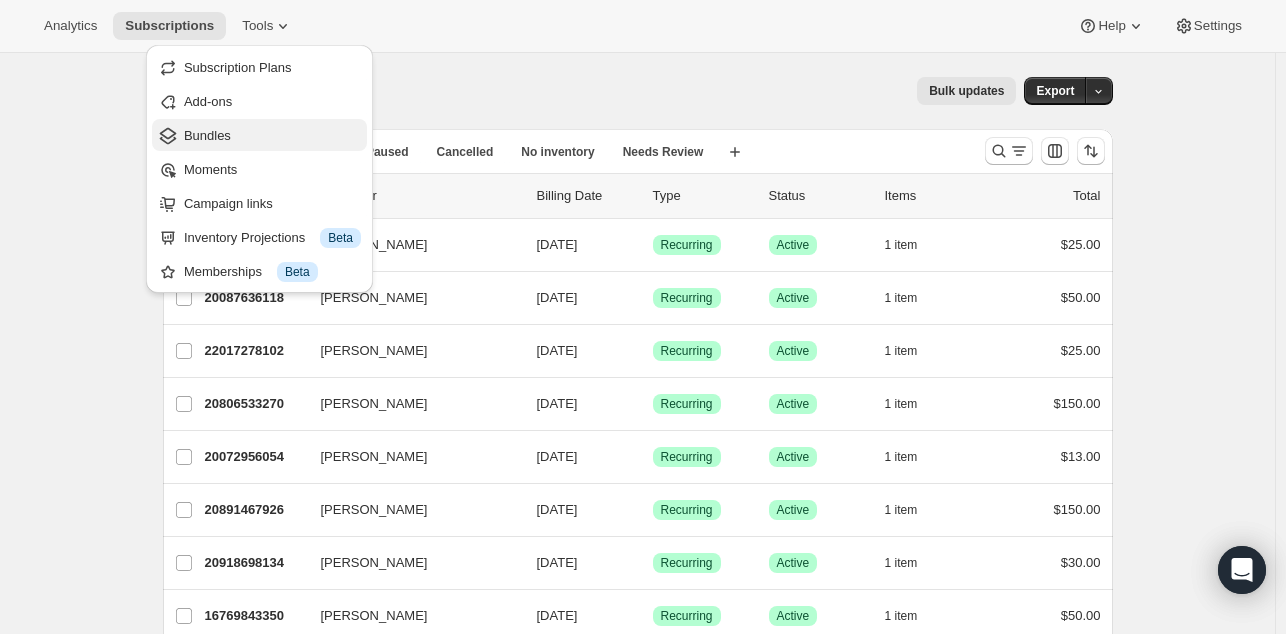 click on "Bundles" at bounding box center [272, 136] 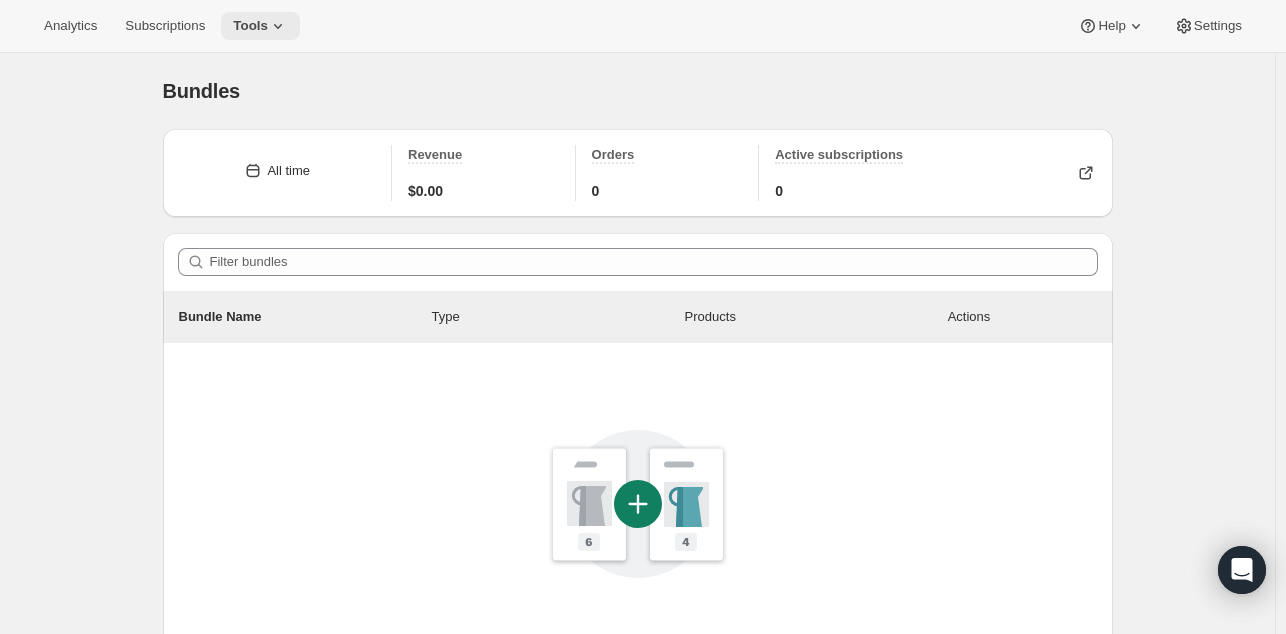click 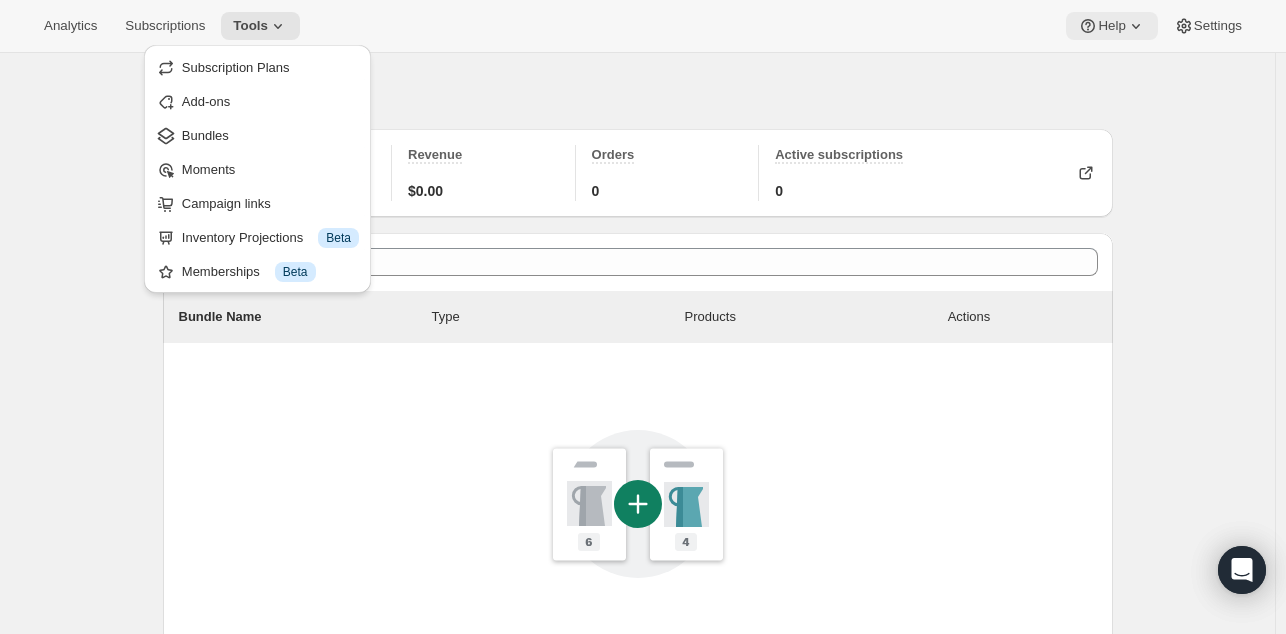 click 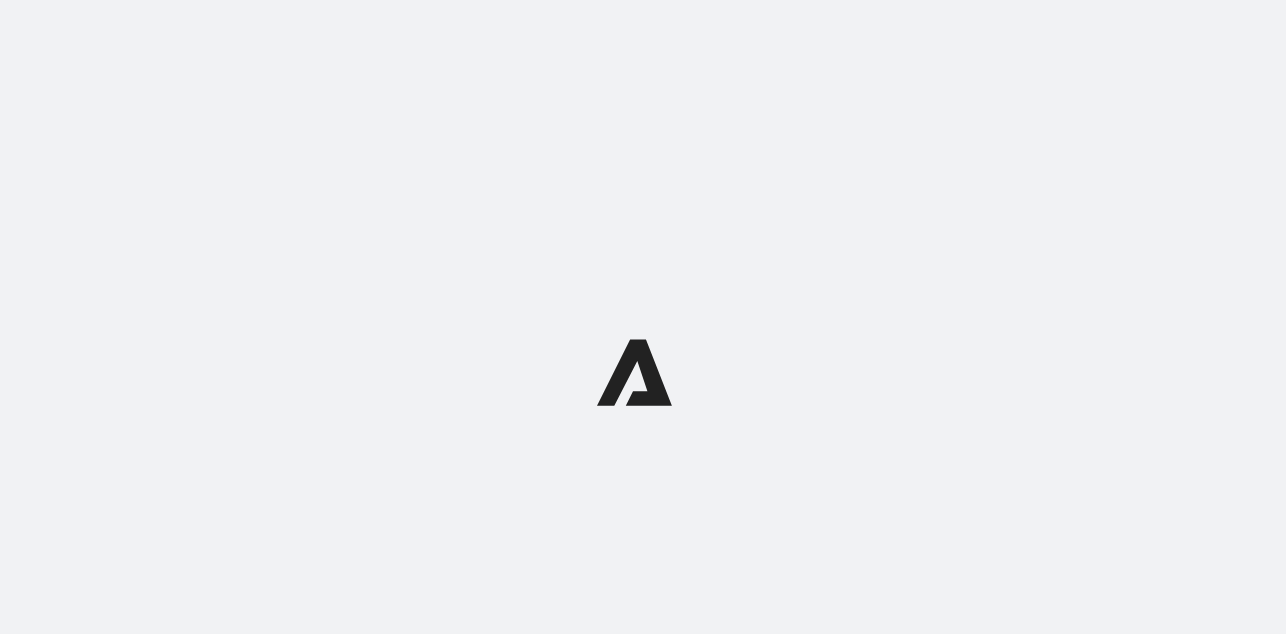 scroll, scrollTop: 0, scrollLeft: 0, axis: both 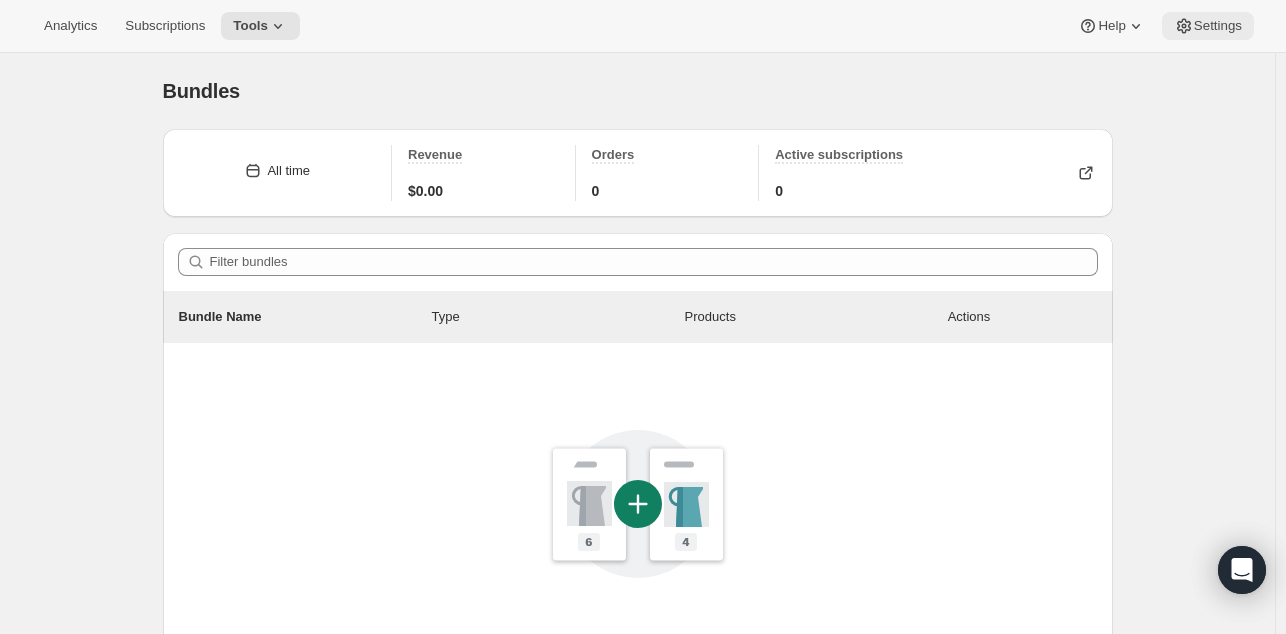 click 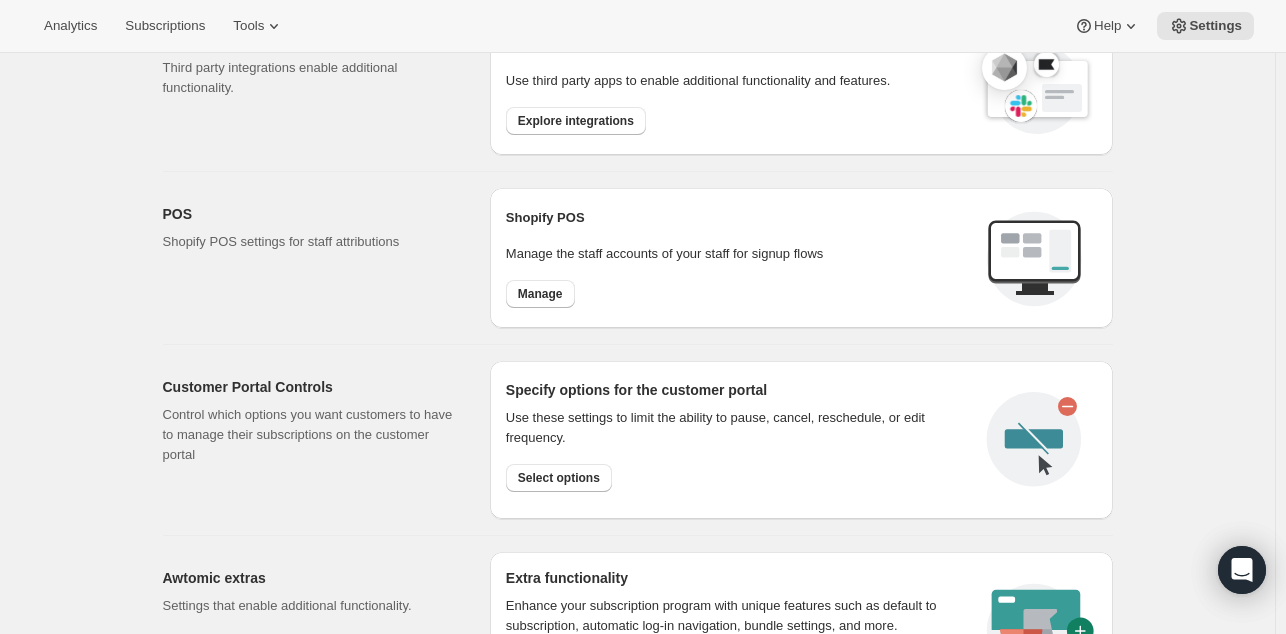 scroll, scrollTop: 724, scrollLeft: 0, axis: vertical 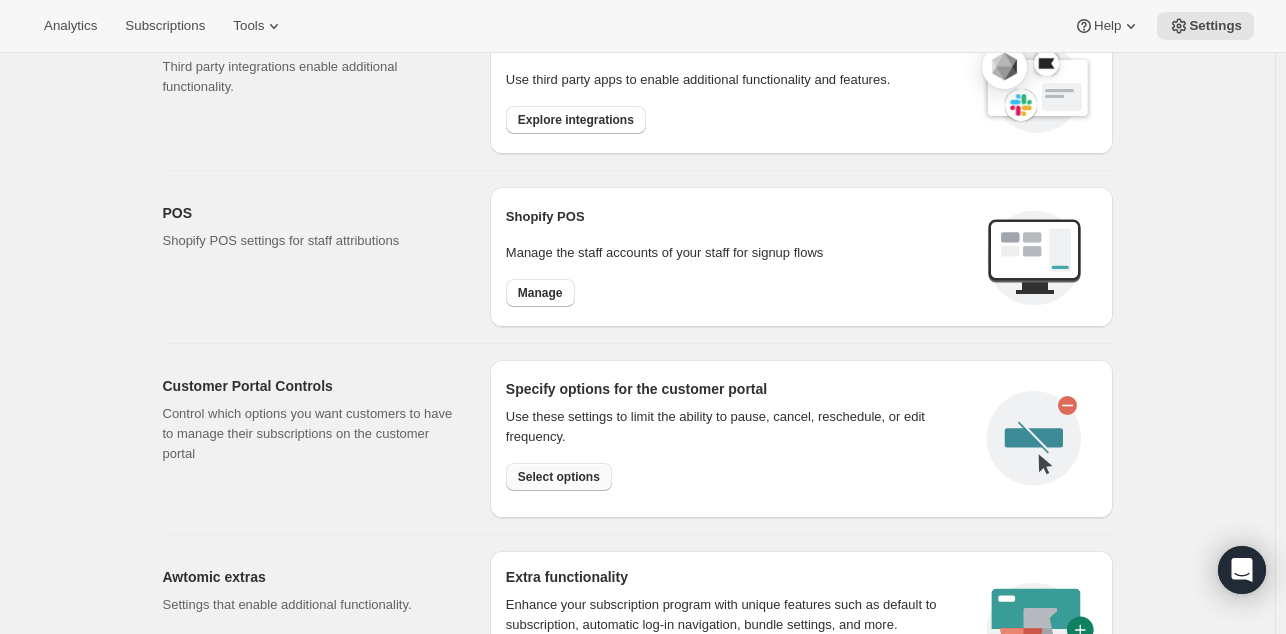 click on "Select options" at bounding box center (559, 477) 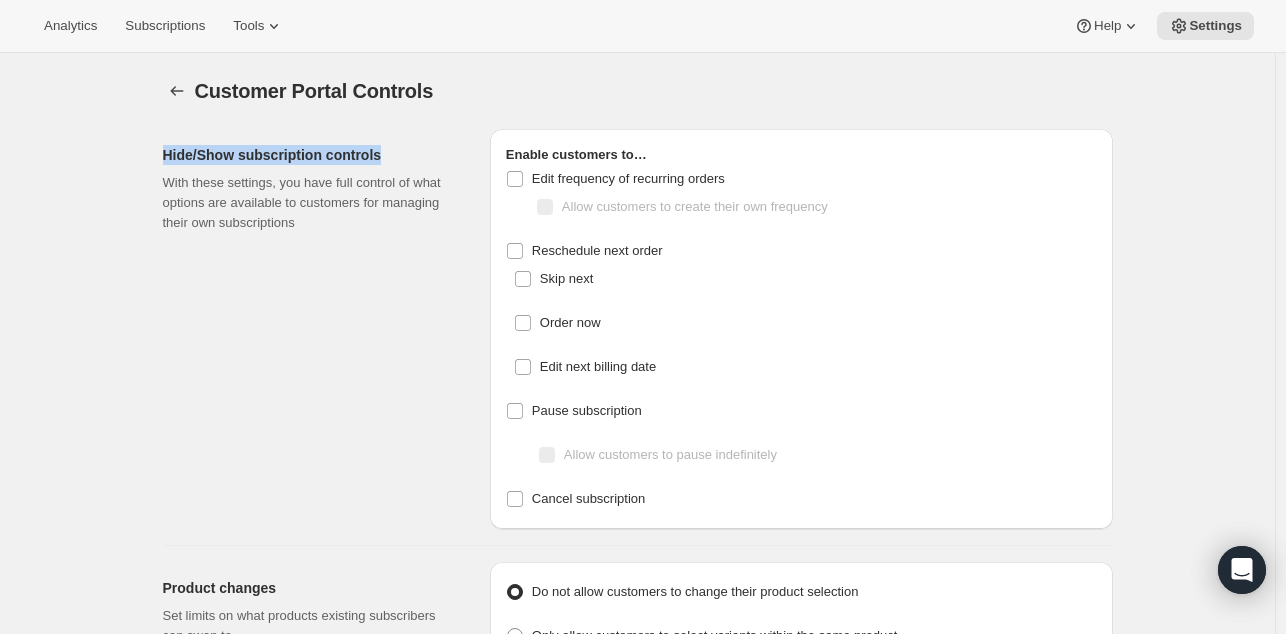 drag, startPoint x: 391, startPoint y: 156, endPoint x: 164, endPoint y: 144, distance: 227.31696 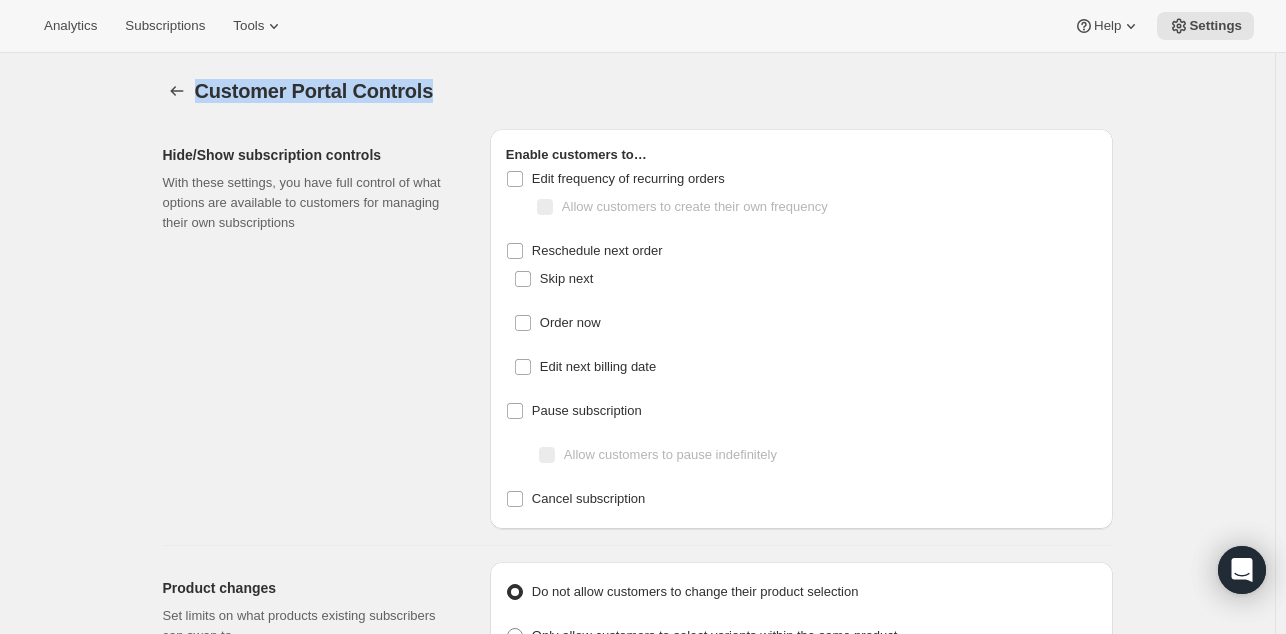drag, startPoint x: 432, startPoint y: 93, endPoint x: 200, endPoint y: 85, distance: 232.1379 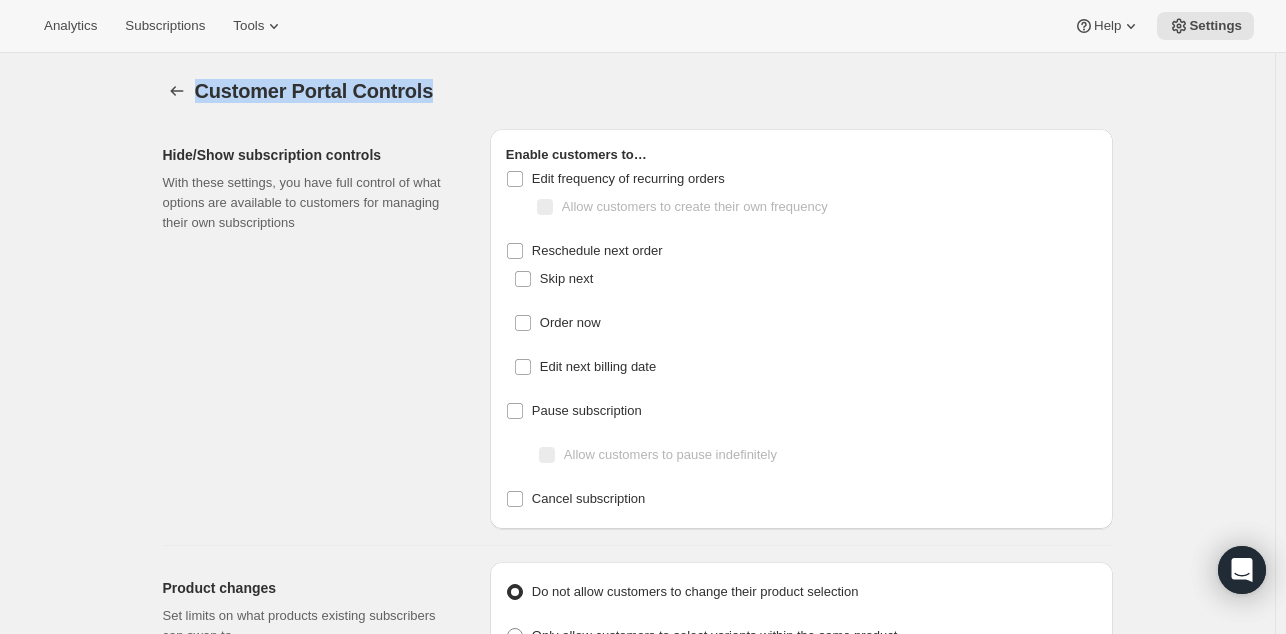 copy on "Customer Portal Controls" 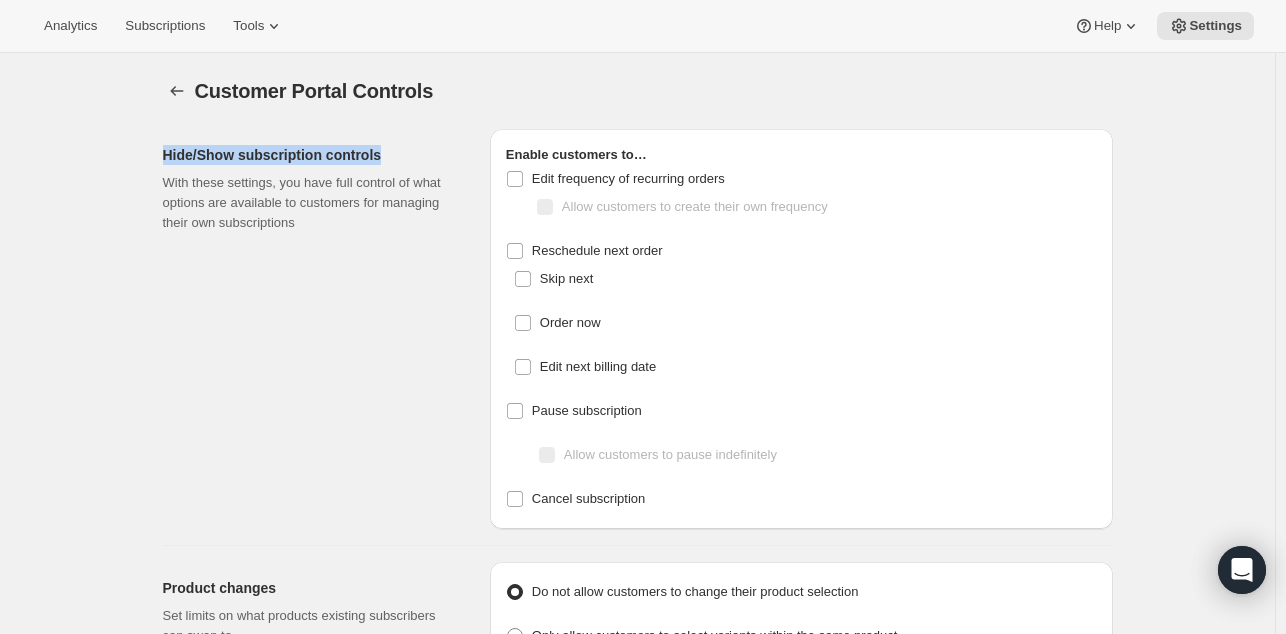 drag, startPoint x: 387, startPoint y: 147, endPoint x: 169, endPoint y: 160, distance: 218.38727 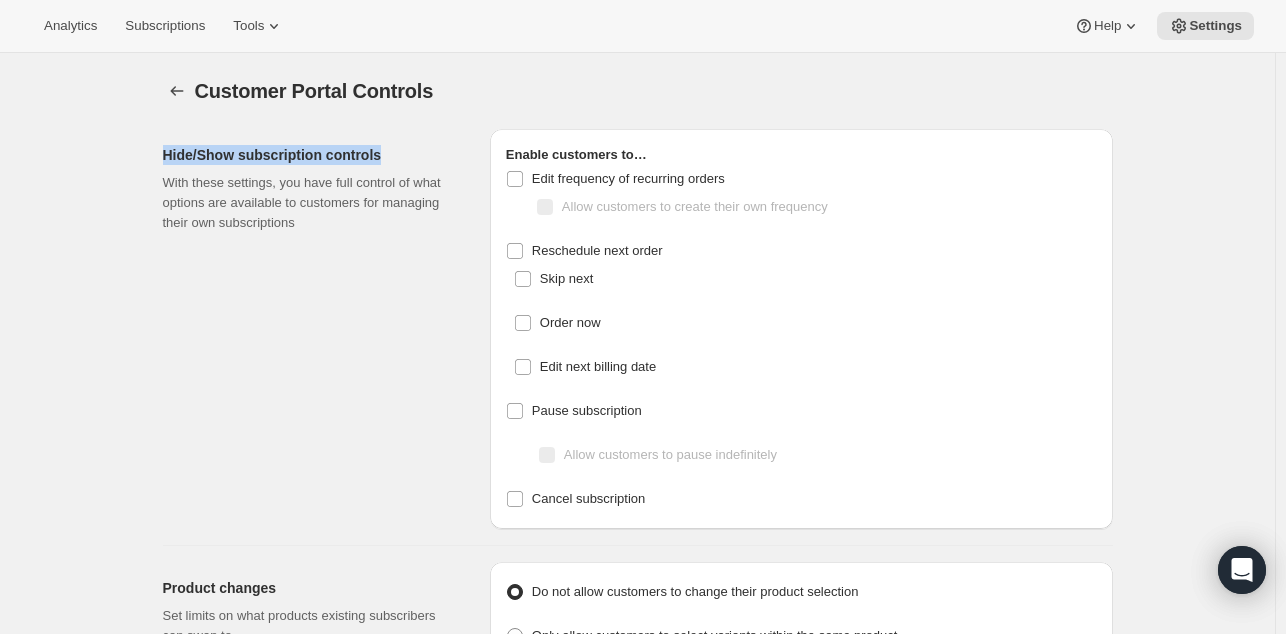 copy on "Hide/Show subscription controls" 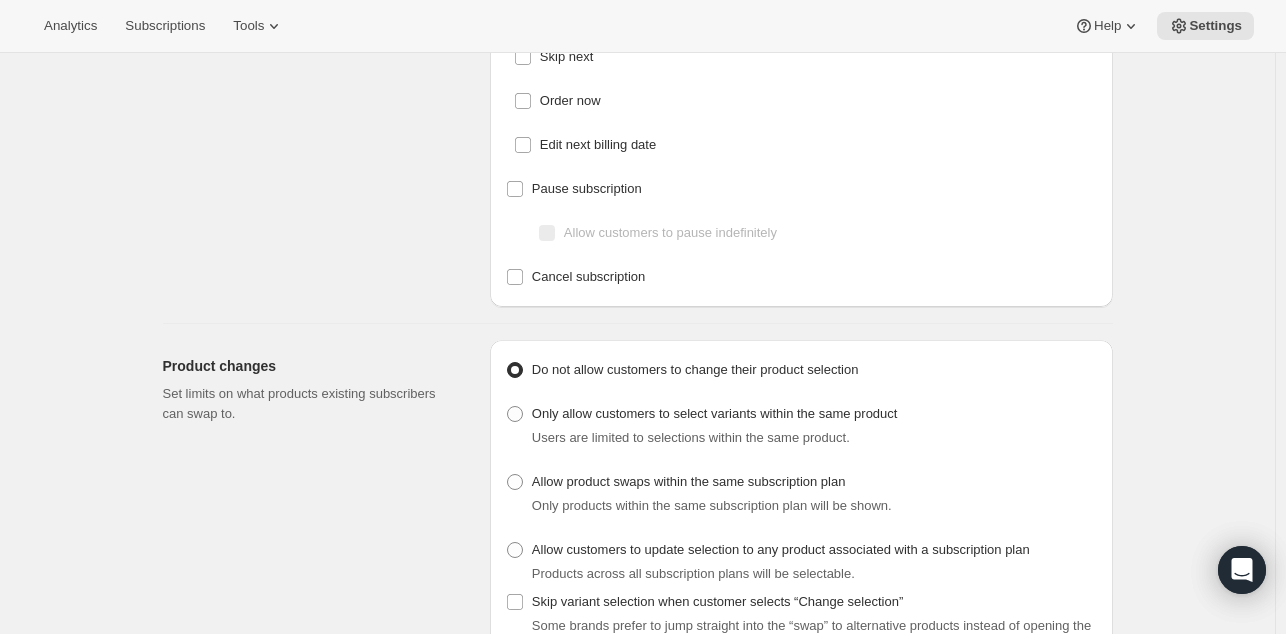 scroll, scrollTop: 0, scrollLeft: 0, axis: both 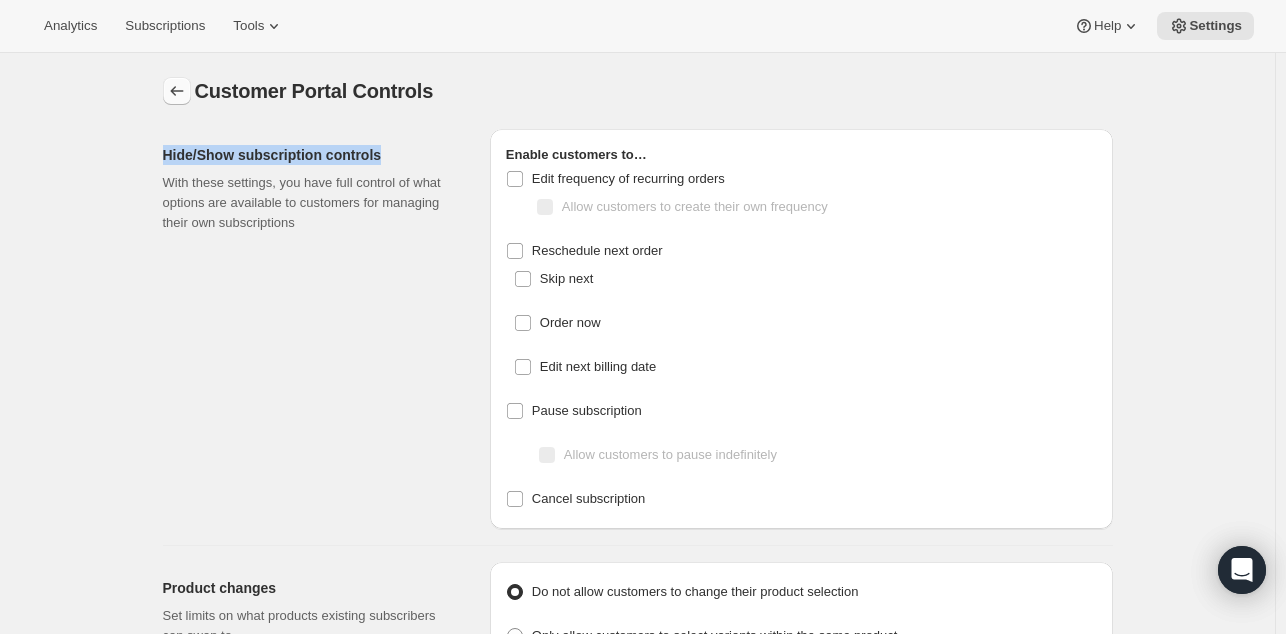 click 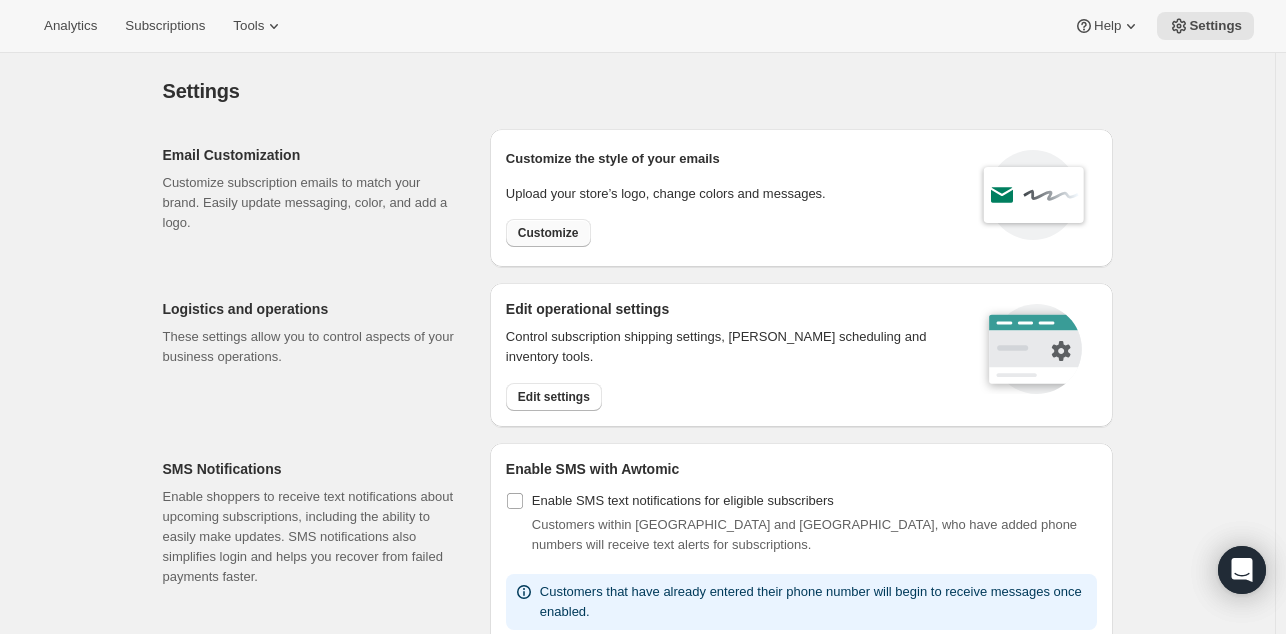 click on "Customize" at bounding box center (548, 233) 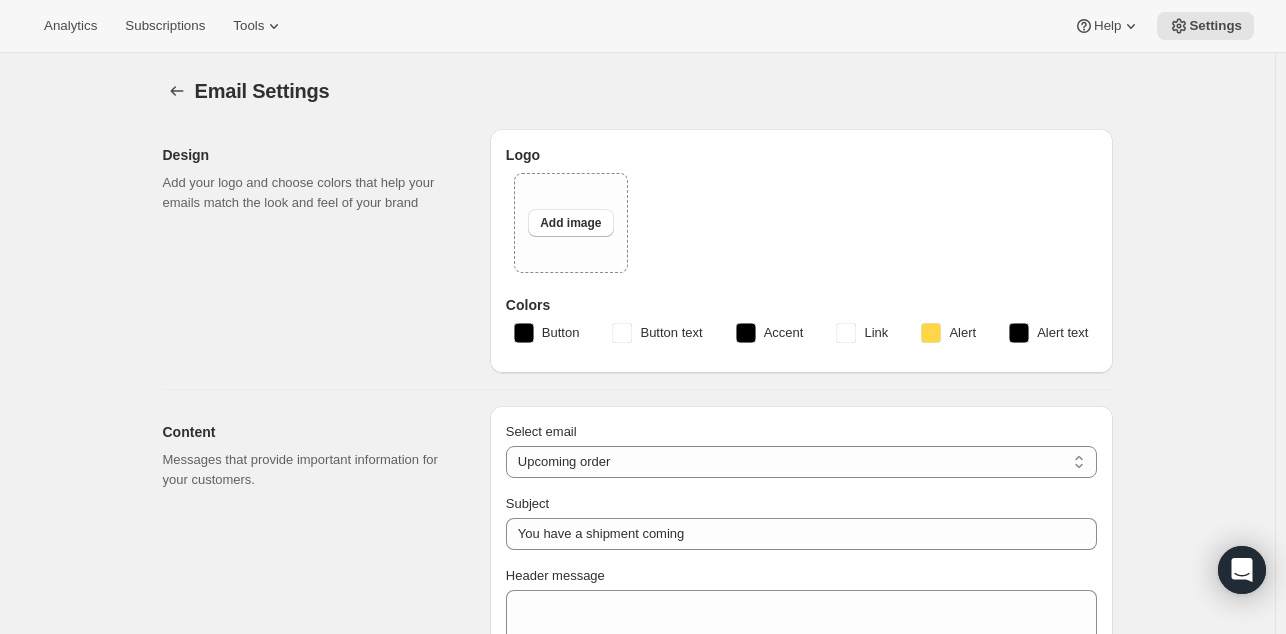 type on "Your upcoming donation" 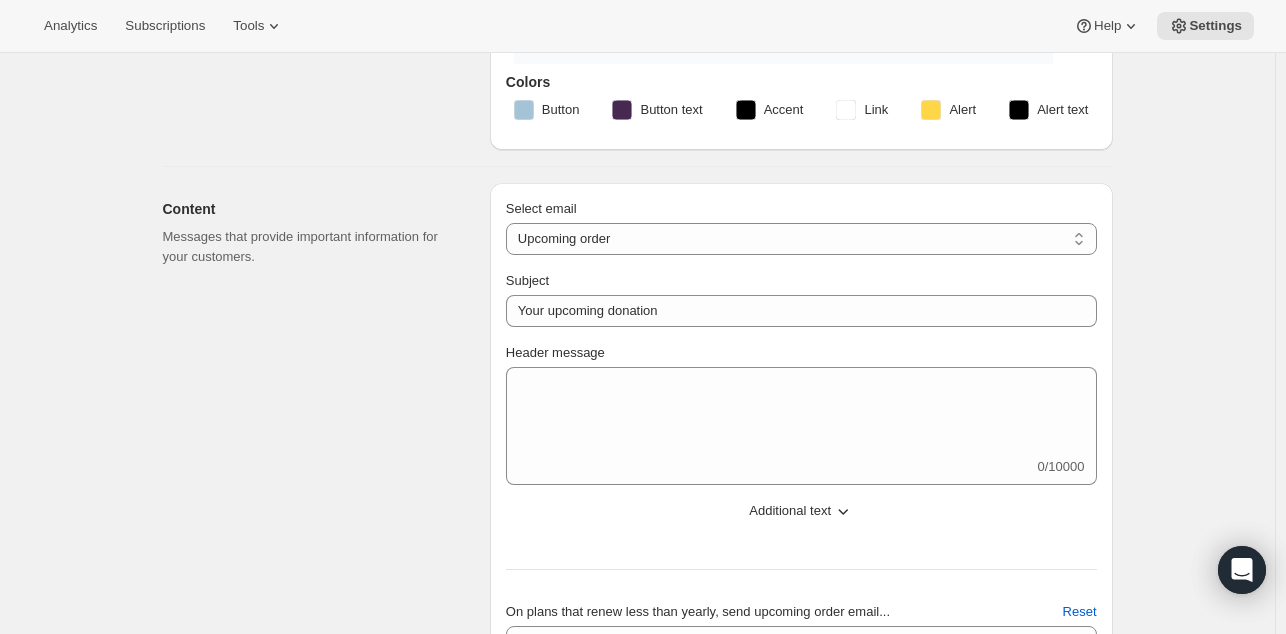 scroll, scrollTop: 266, scrollLeft: 0, axis: vertical 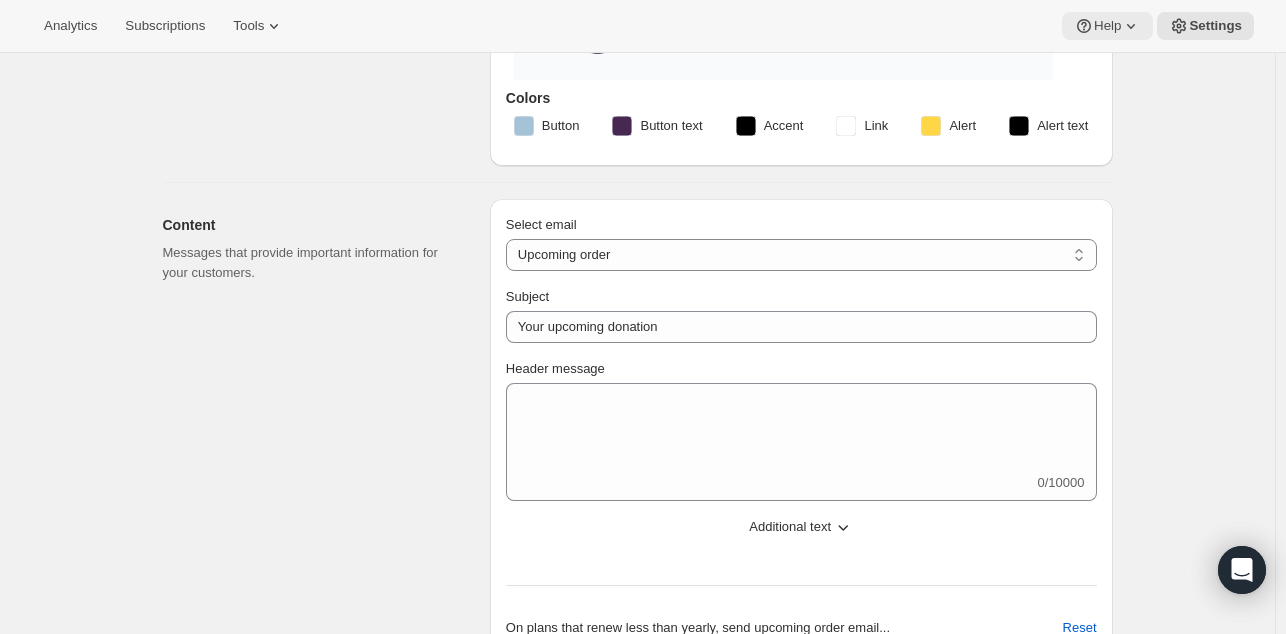 click on "Help" at bounding box center [1107, 26] 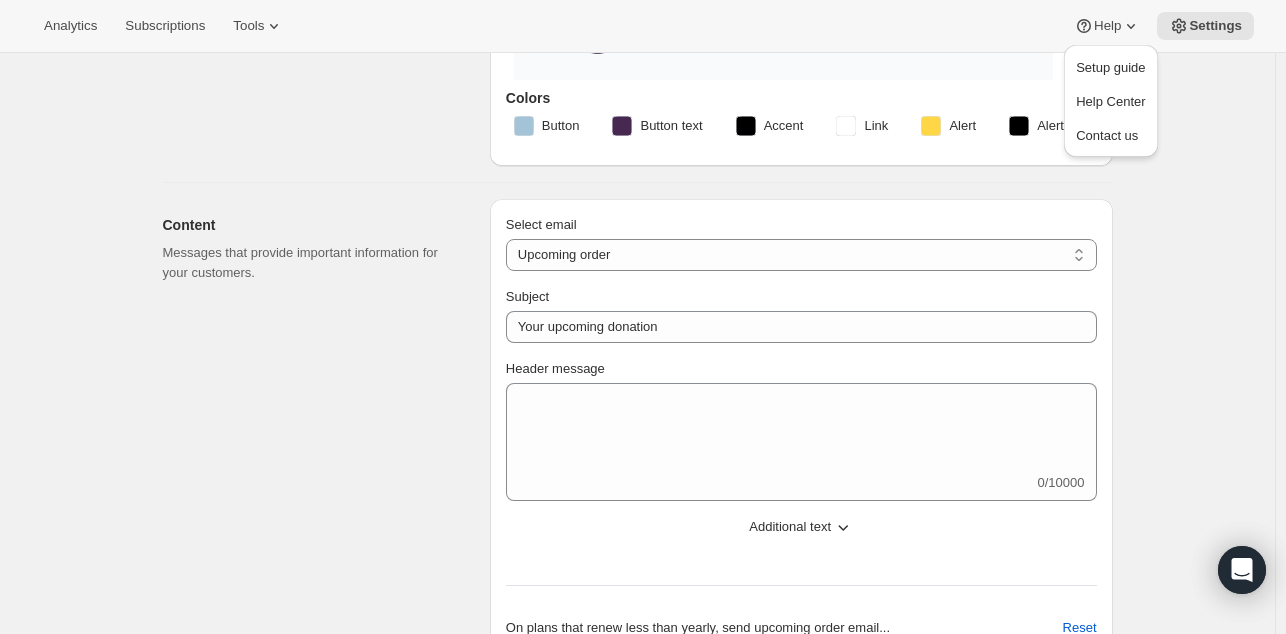 click on "Content Messages that provide important information for your customers." at bounding box center [318, 537] 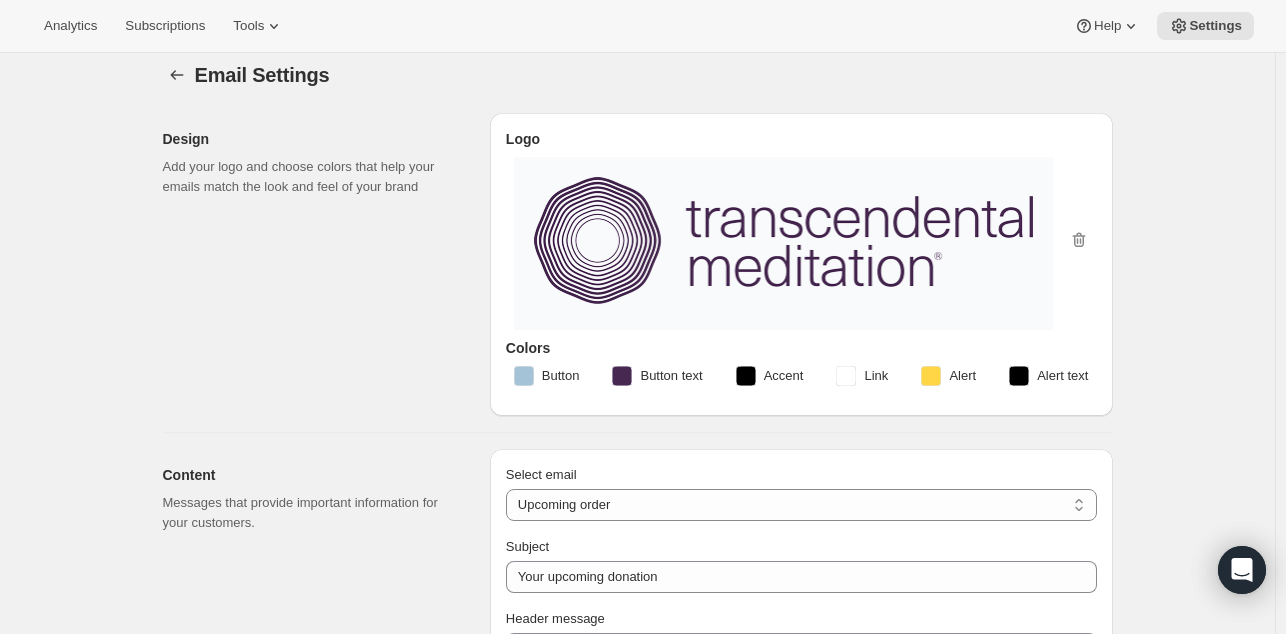 scroll, scrollTop: 0, scrollLeft: 0, axis: both 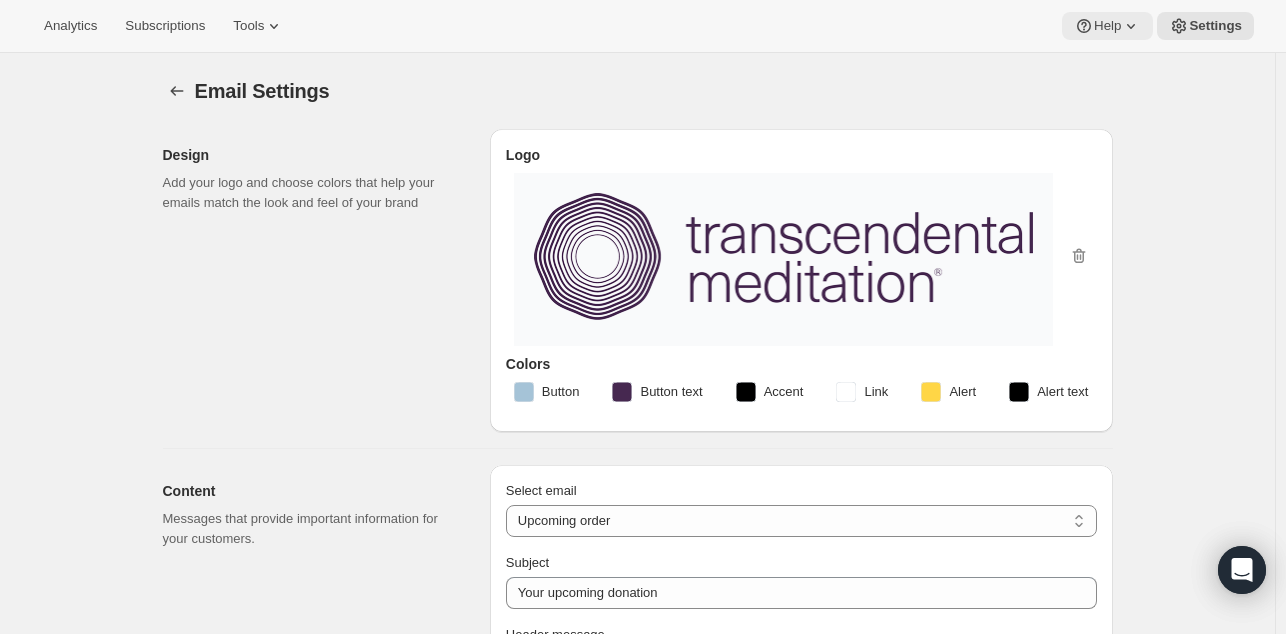 click 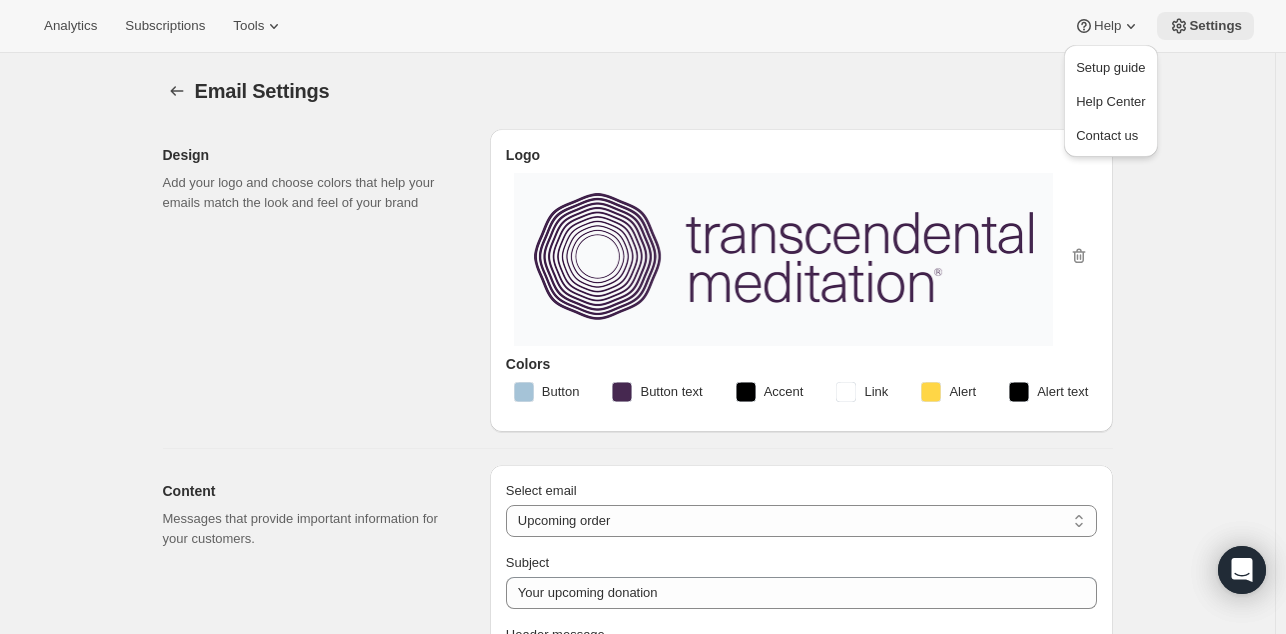 click on "Settings" at bounding box center [1215, 26] 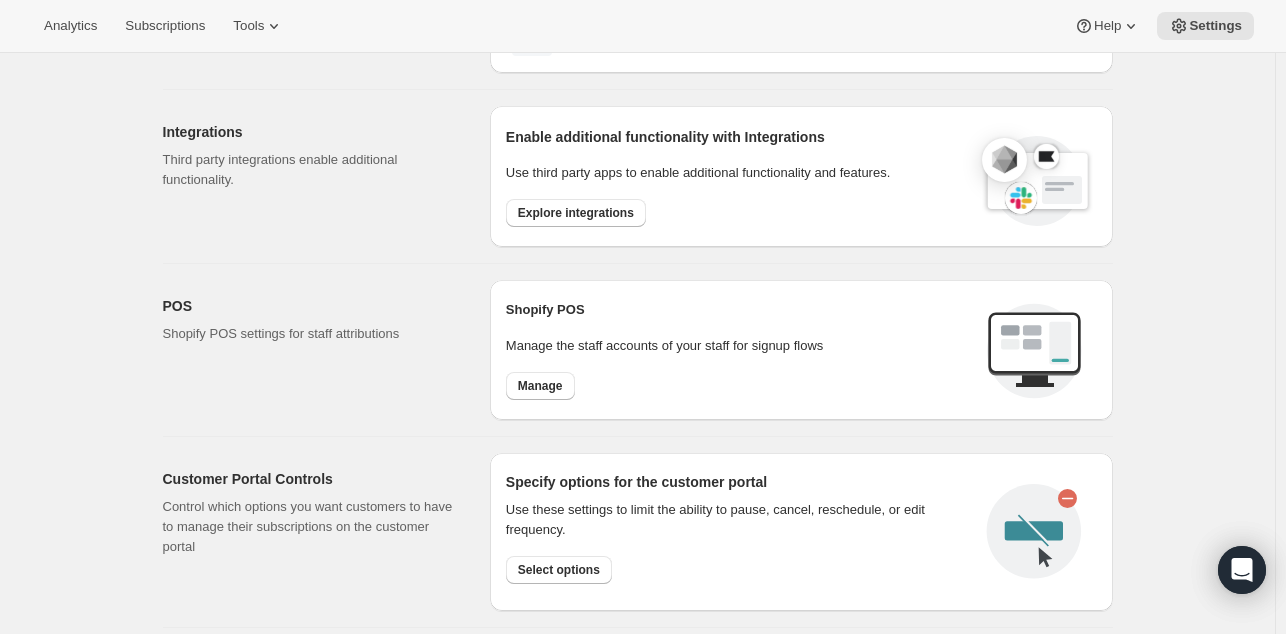 scroll, scrollTop: 713, scrollLeft: 0, axis: vertical 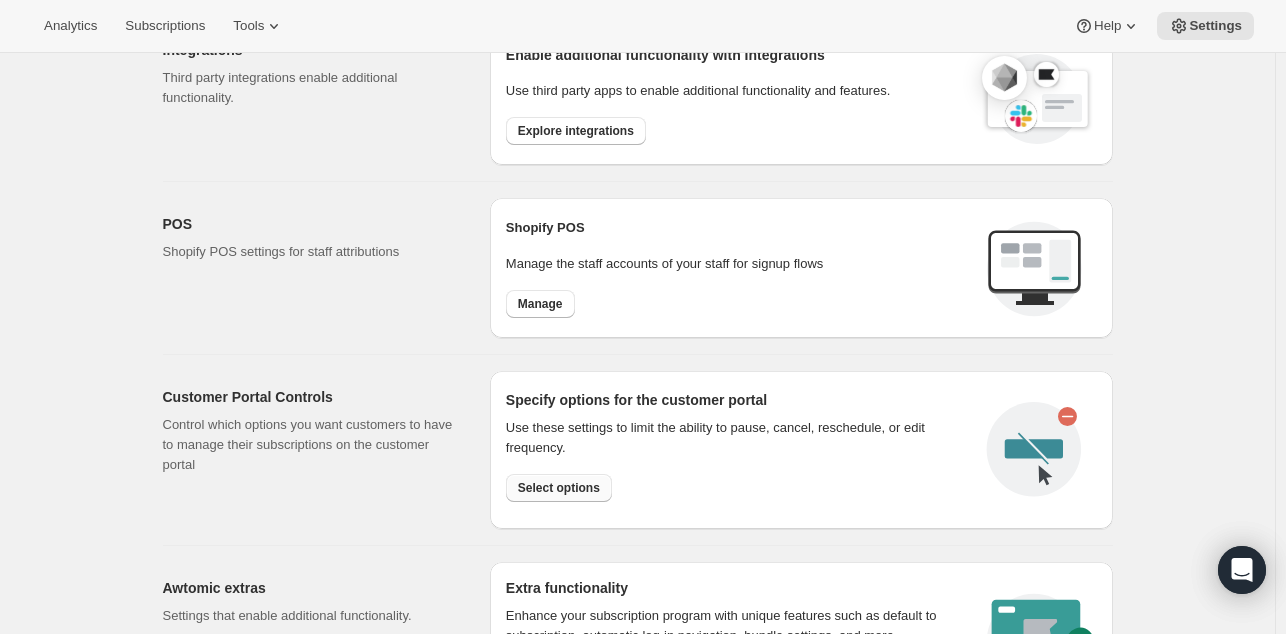 click on "Select options" at bounding box center [559, 488] 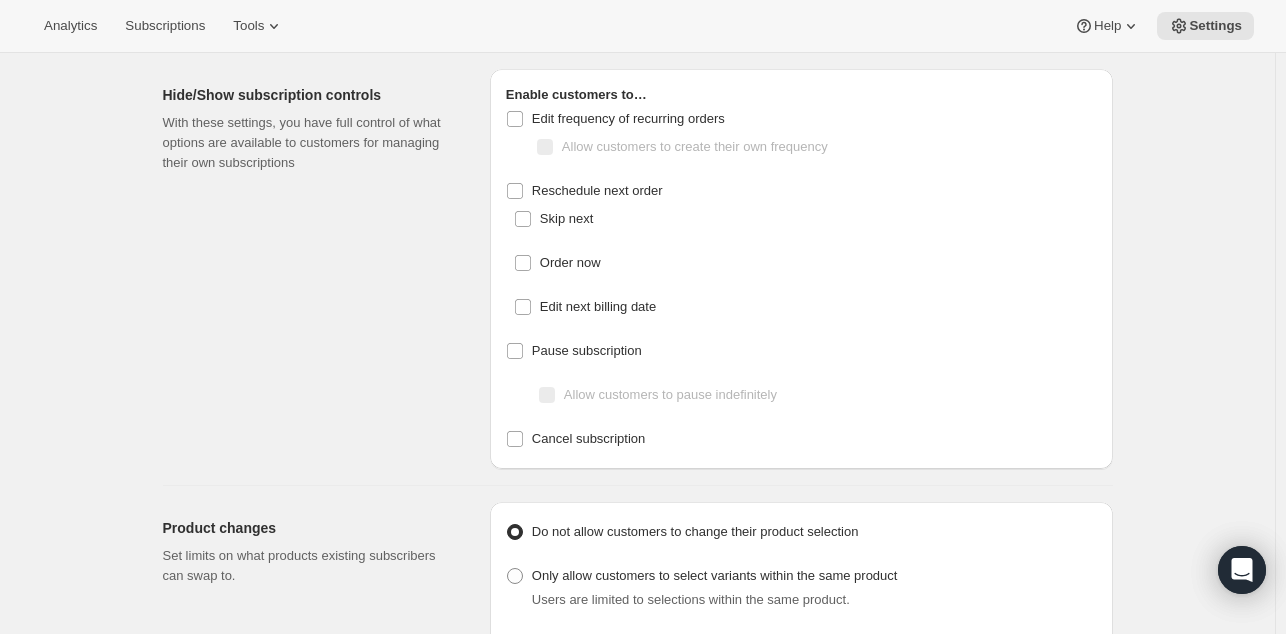 scroll, scrollTop: 58, scrollLeft: 0, axis: vertical 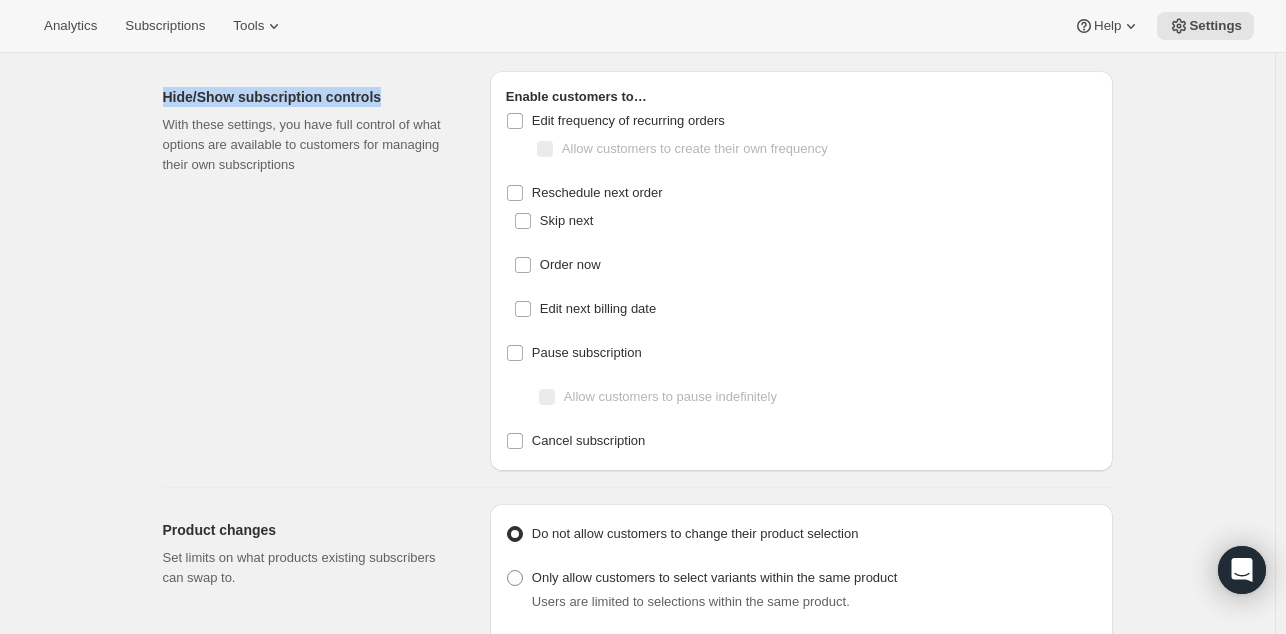 drag, startPoint x: 393, startPoint y: 94, endPoint x: 130, endPoint y: 79, distance: 263.4274 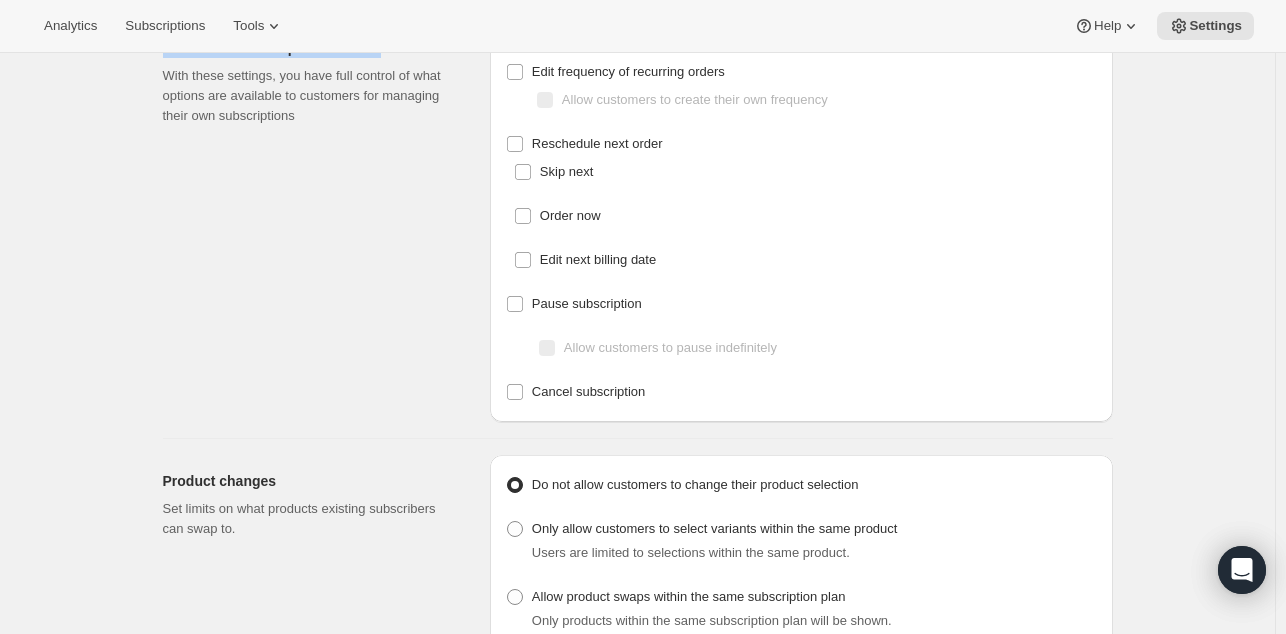 scroll, scrollTop: 0, scrollLeft: 0, axis: both 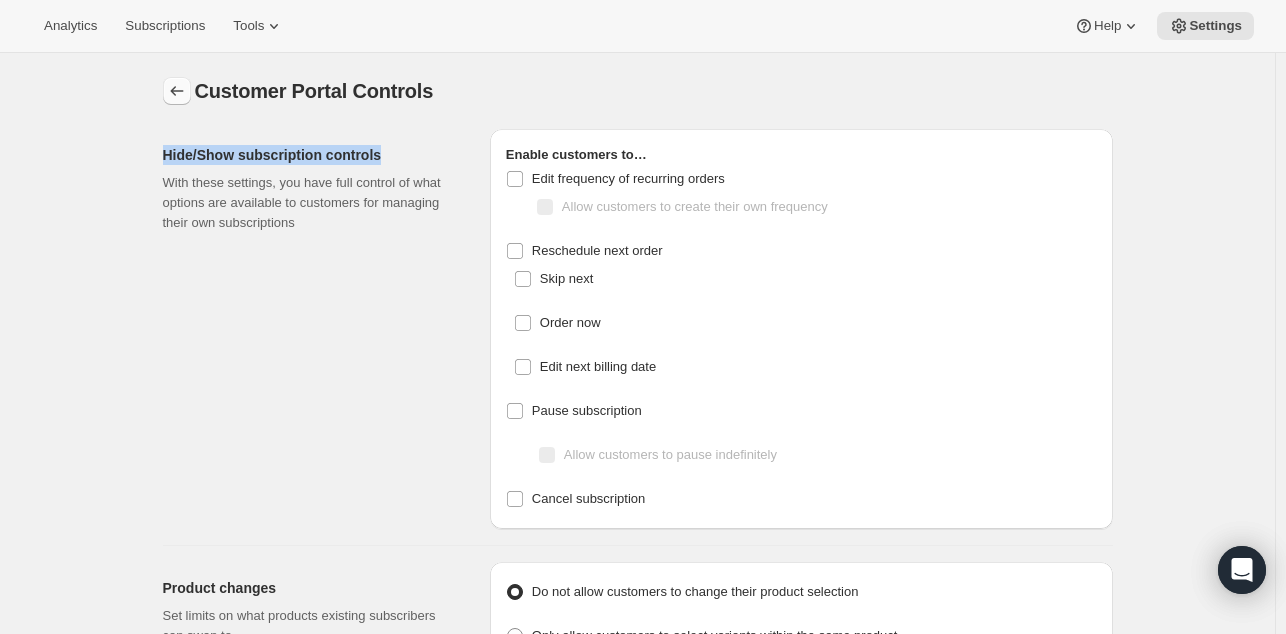 click 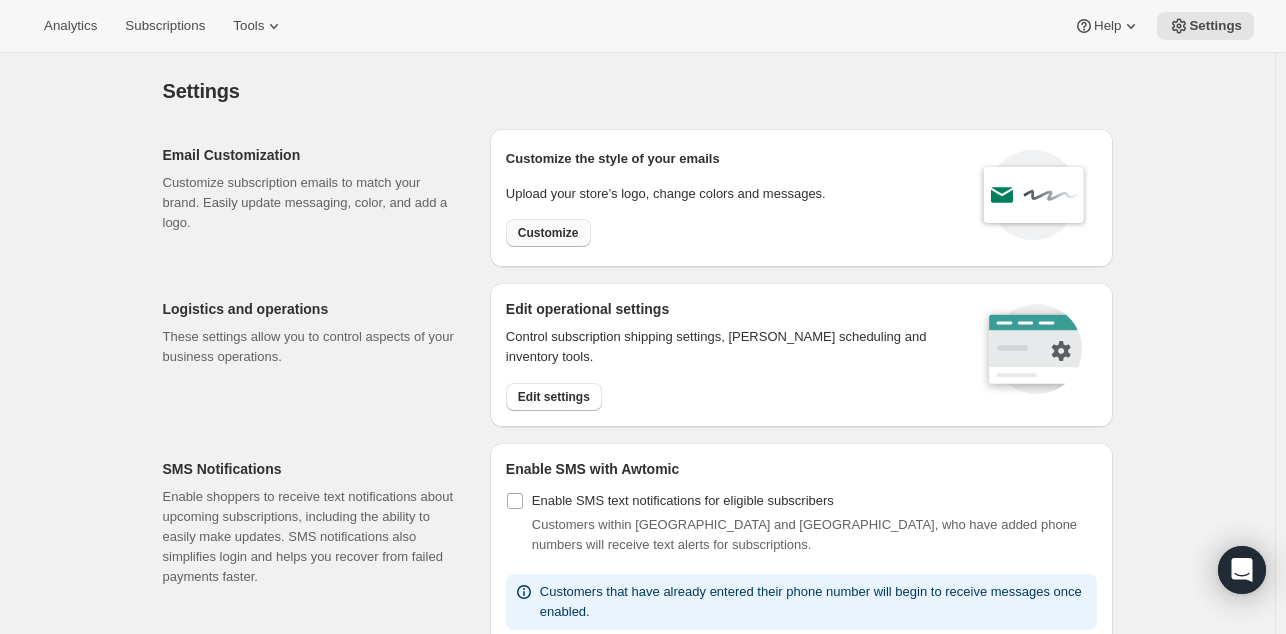 click on "Customize" at bounding box center (548, 233) 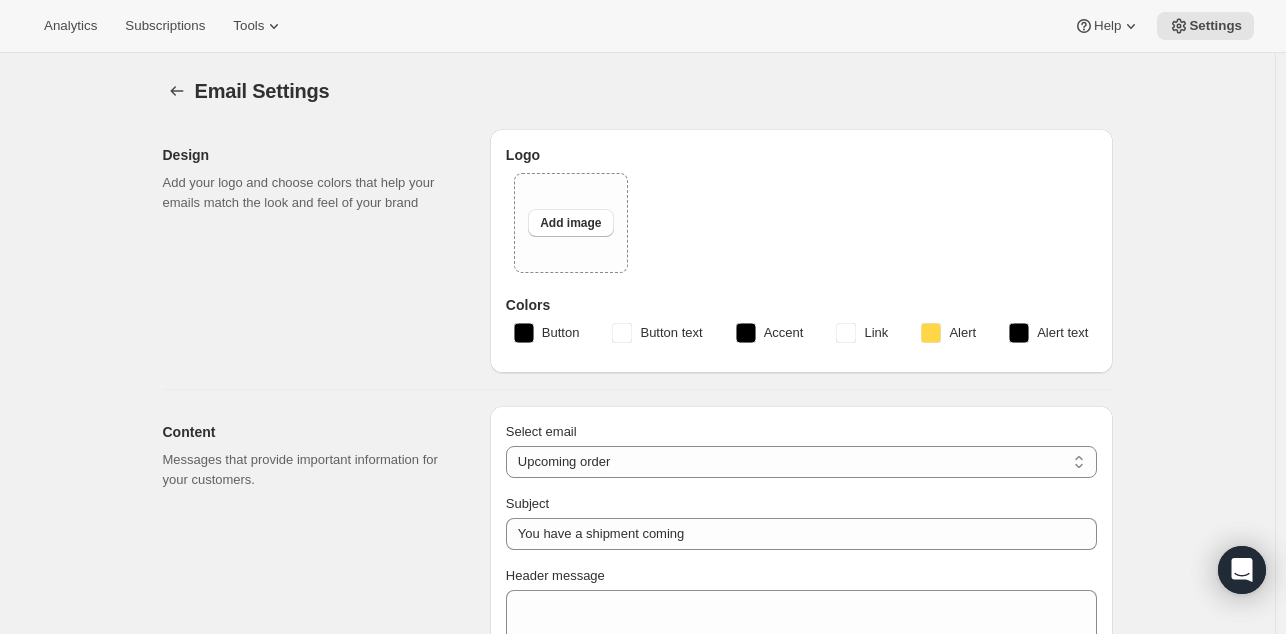 type on "Your upcoming donation" 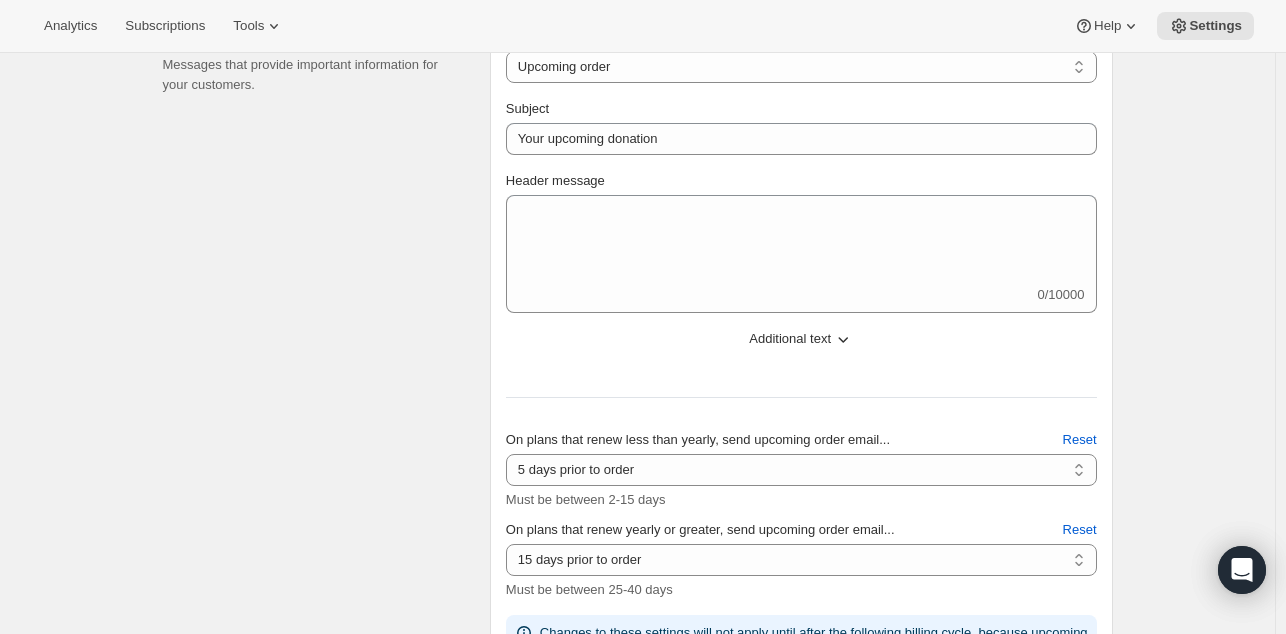 scroll, scrollTop: 472, scrollLeft: 0, axis: vertical 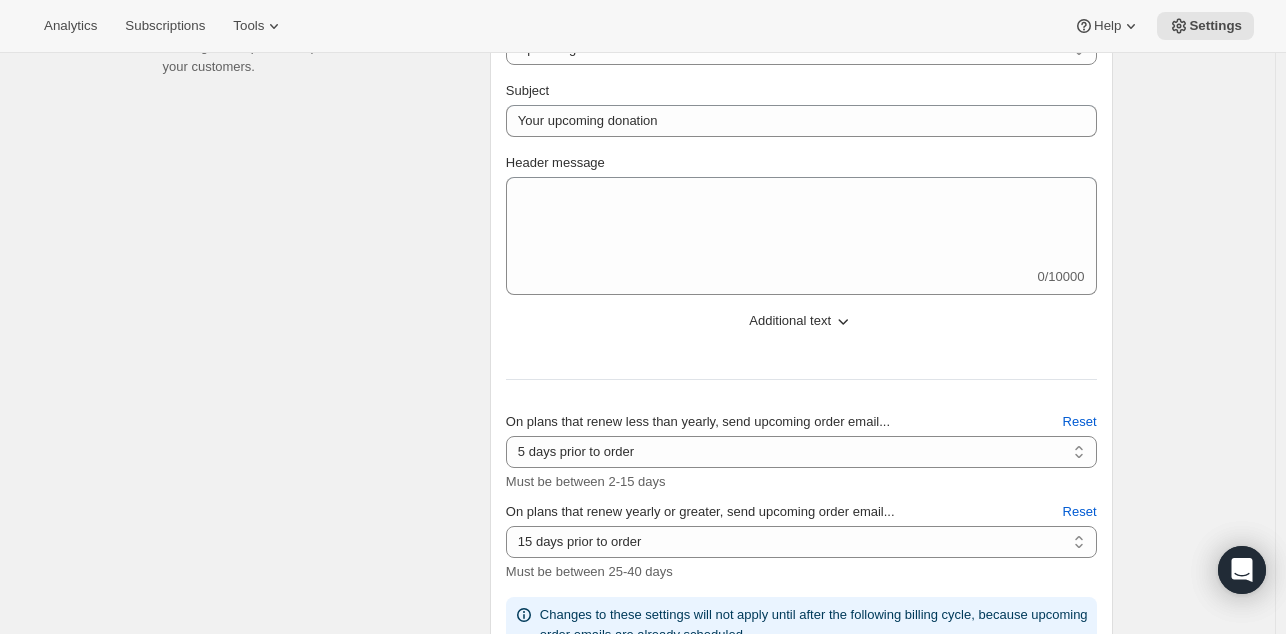 click on "Additional text" at bounding box center (790, 321) 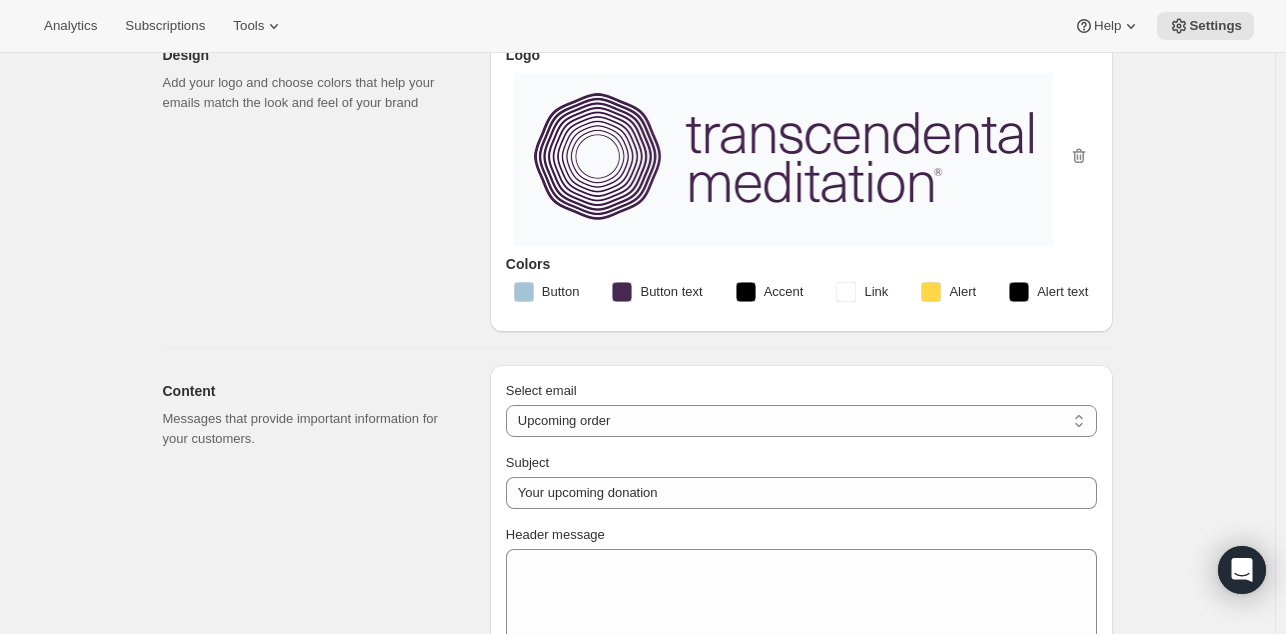 scroll, scrollTop: 123, scrollLeft: 0, axis: vertical 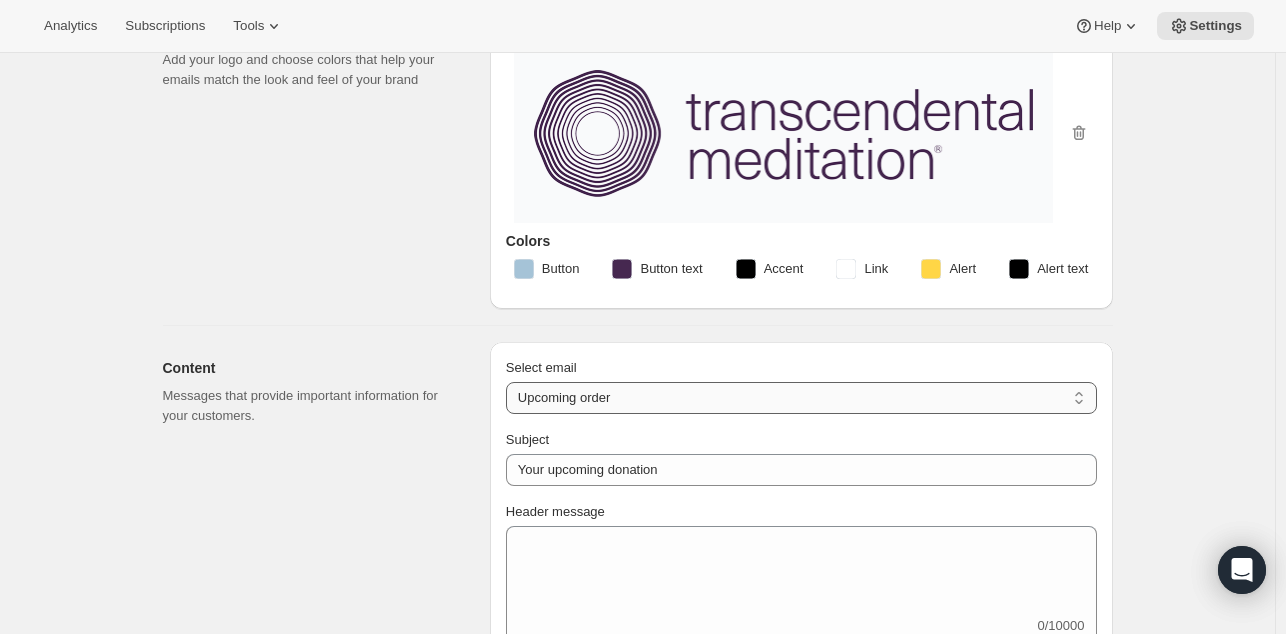 click on "New subscription Upcoming order Failed payment Delayed subscription (inventory sold-out) Subscription updated Subscription paused Subscription cancelled Subscription reactivated Gift message" at bounding box center [801, 398] 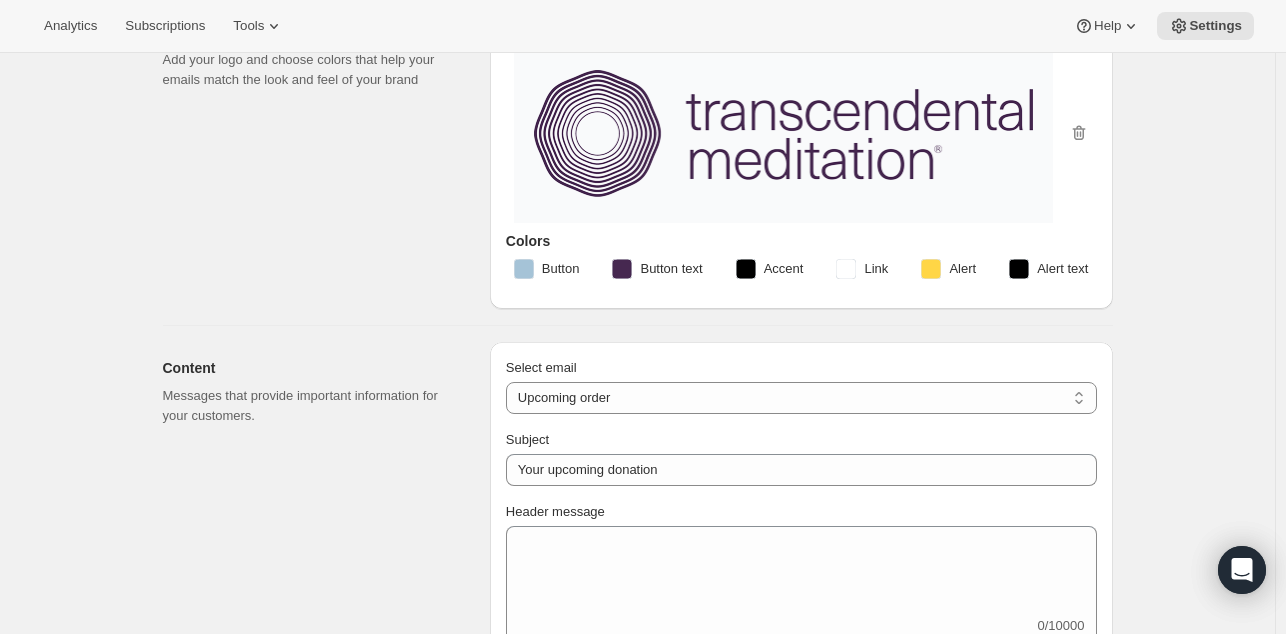 click on "Content Messages that provide important information for your customers. Select email New subscription Upcoming order Failed payment Delayed subscription (inventory sold-out) Subscription updated Subscription paused Subscription cancelled Subscription reactivated Gift message Upcoming order Subject Your upcoming donation Header message 0/10000 Additional text Trailing message (Display after shipping message) 0/10000 Footer message 0/10000 On plans that renew less than yearly, send upcoming order email... 2 days prior to order 3 days prior to order 4 days prior to order 5 days prior to order 6 days prior to order 7 days prior to order 8 days prior to order 9 days prior to order 10 days prior to order 11 days prior to order 12 days prior to order 13 days prior to order 14 days prior to order 15 days prior to order 5 days prior to order Must be between 2-15 days Reset On plans that renew yearly or greater, send upcoming order email... 10 days prior to order 11 days prior to order 12 days prior to order Reset" at bounding box center (630, 830) 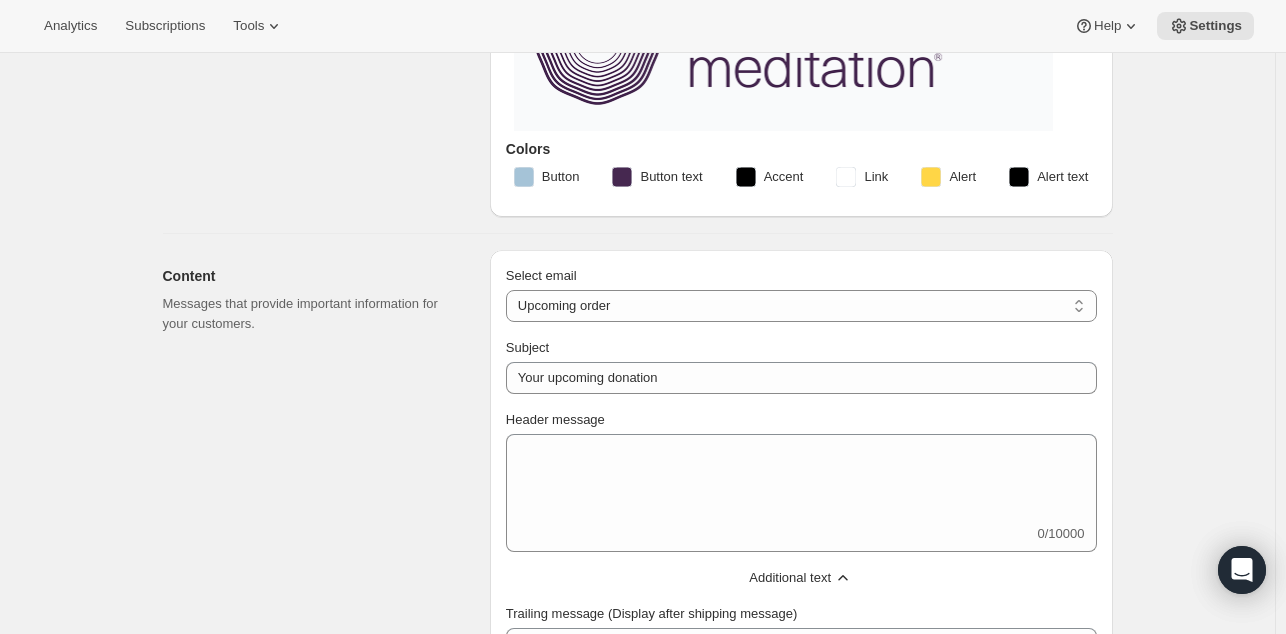 scroll, scrollTop: 216, scrollLeft: 0, axis: vertical 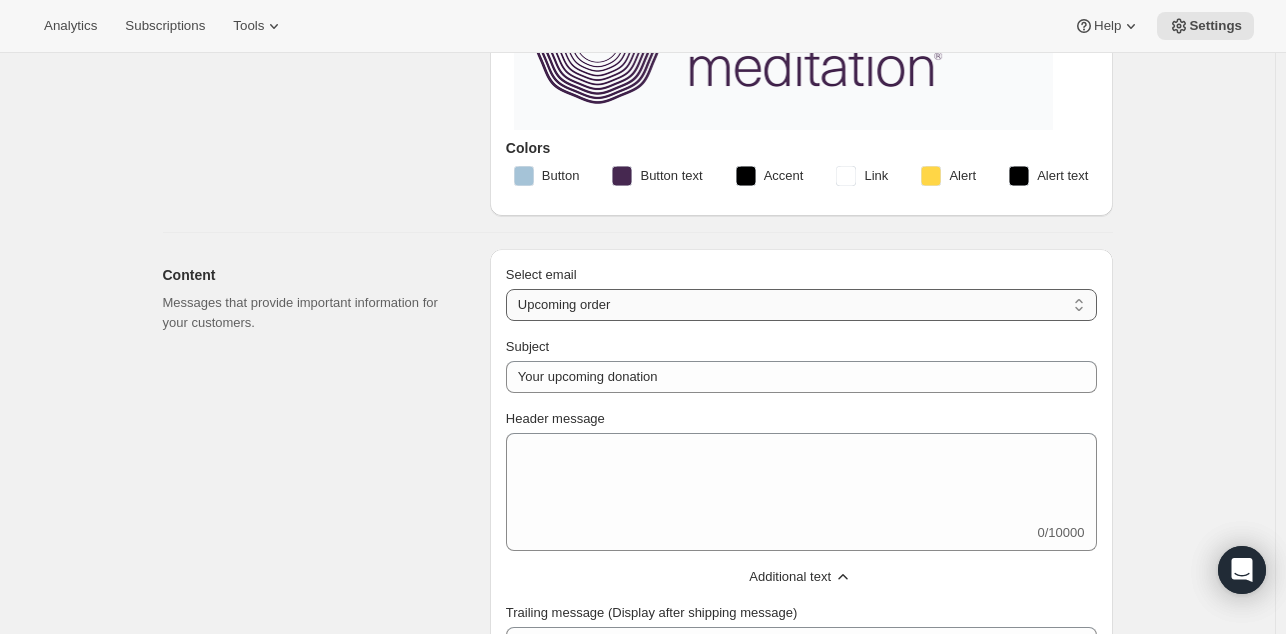 click on "New subscription Upcoming order Failed payment Delayed subscription (inventory sold-out) Subscription updated Subscription paused Subscription cancelled Subscription reactivated Gift message" at bounding box center (801, 305) 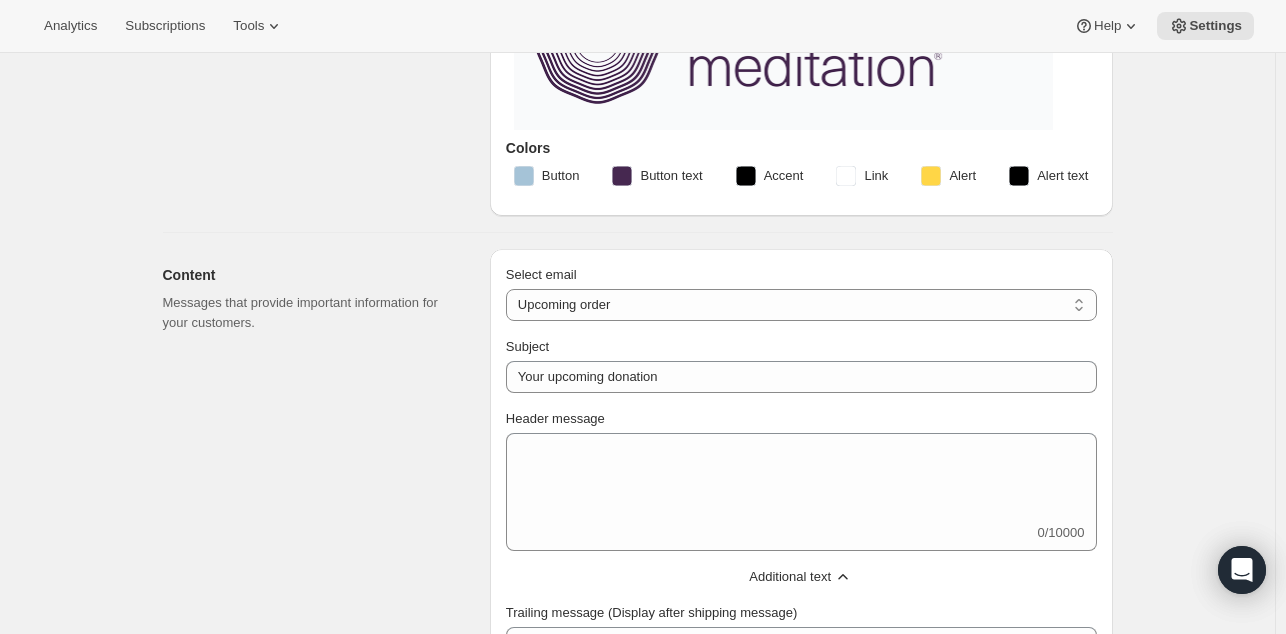 click on "Content Messages that provide important information for your customers." at bounding box center (318, 745) 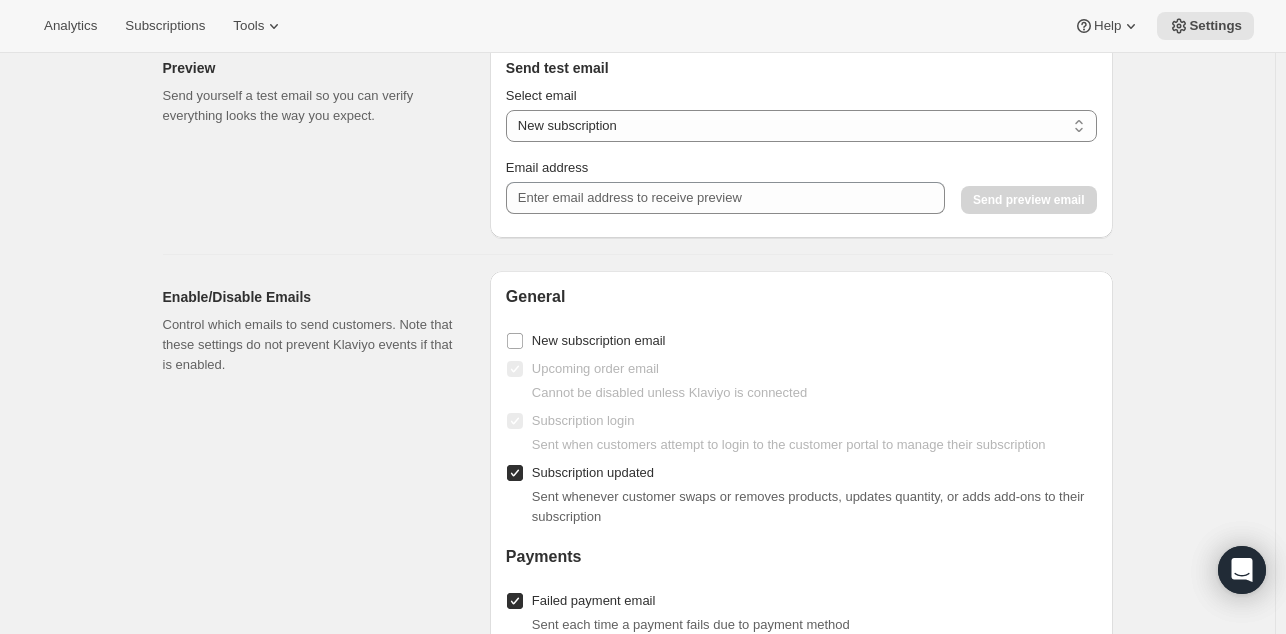 scroll, scrollTop: 2008, scrollLeft: 0, axis: vertical 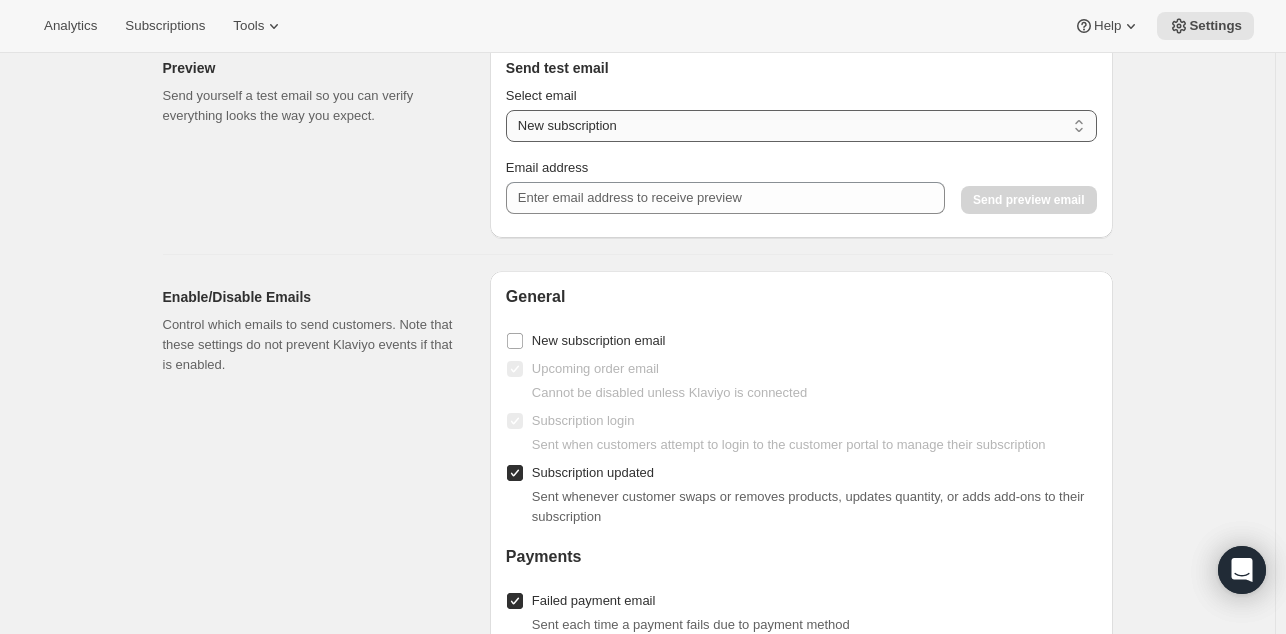 click on "New subscription Upcoming order Payment failure Delayed subscription Updated subscription Gift subscription Subscription paused Subscription cancelled Subscription reactivated" at bounding box center [801, 126] 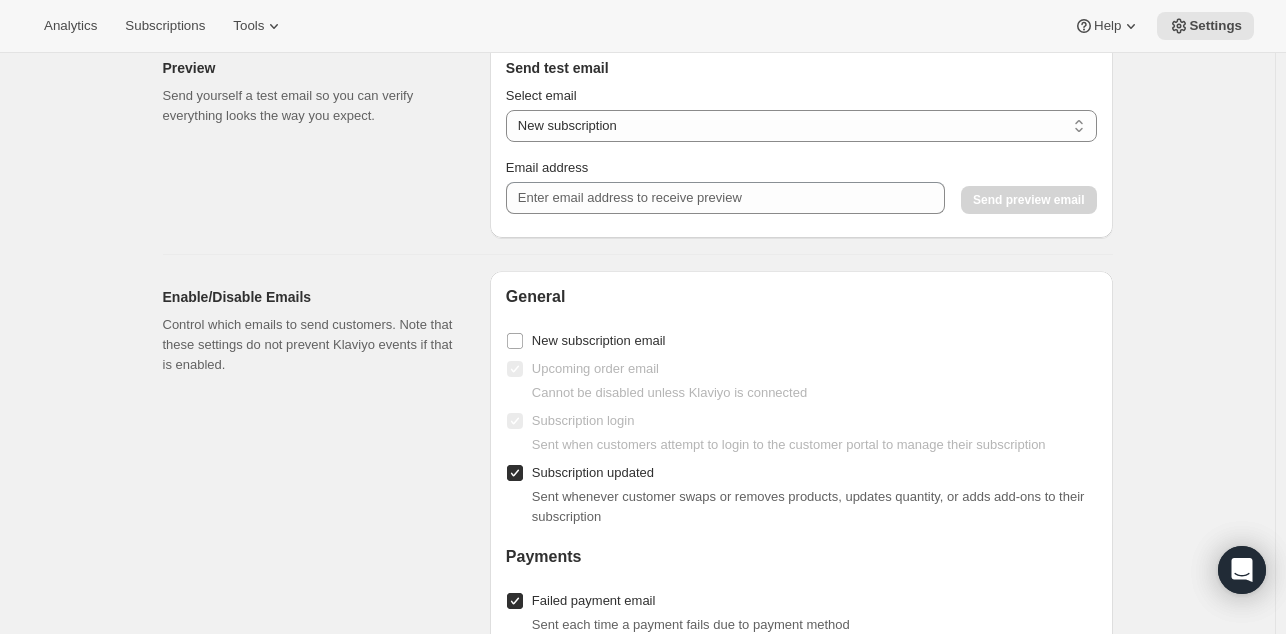 click on "Control which emails to send customers. Note that these settings do not prevent Klaviyo events if that is enabled." at bounding box center [310, 345] 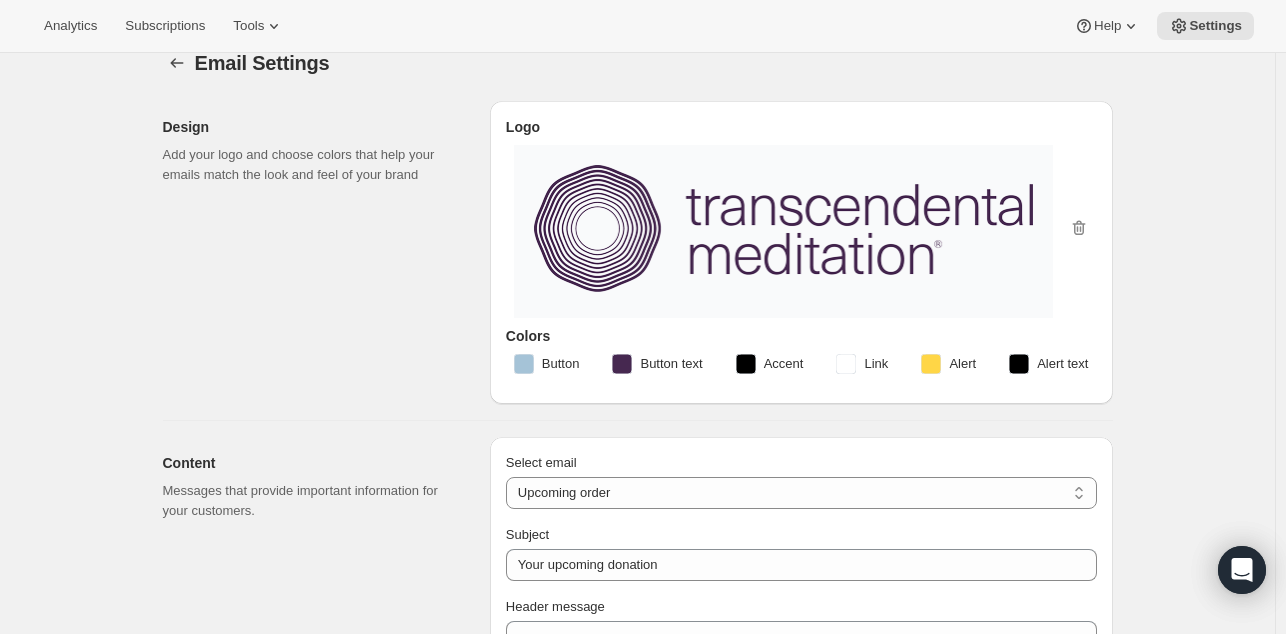 scroll, scrollTop: 0, scrollLeft: 0, axis: both 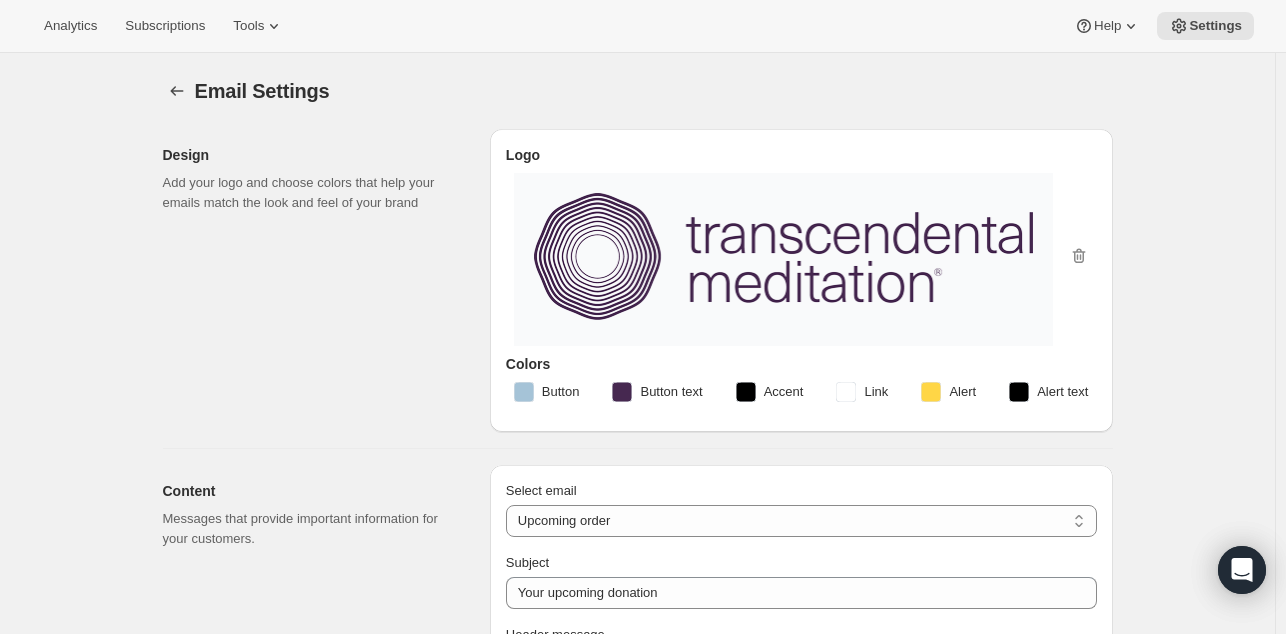 click on "Design Add your logo and choose colors that help your emails match the look and feel of your brand" at bounding box center [318, 280] 